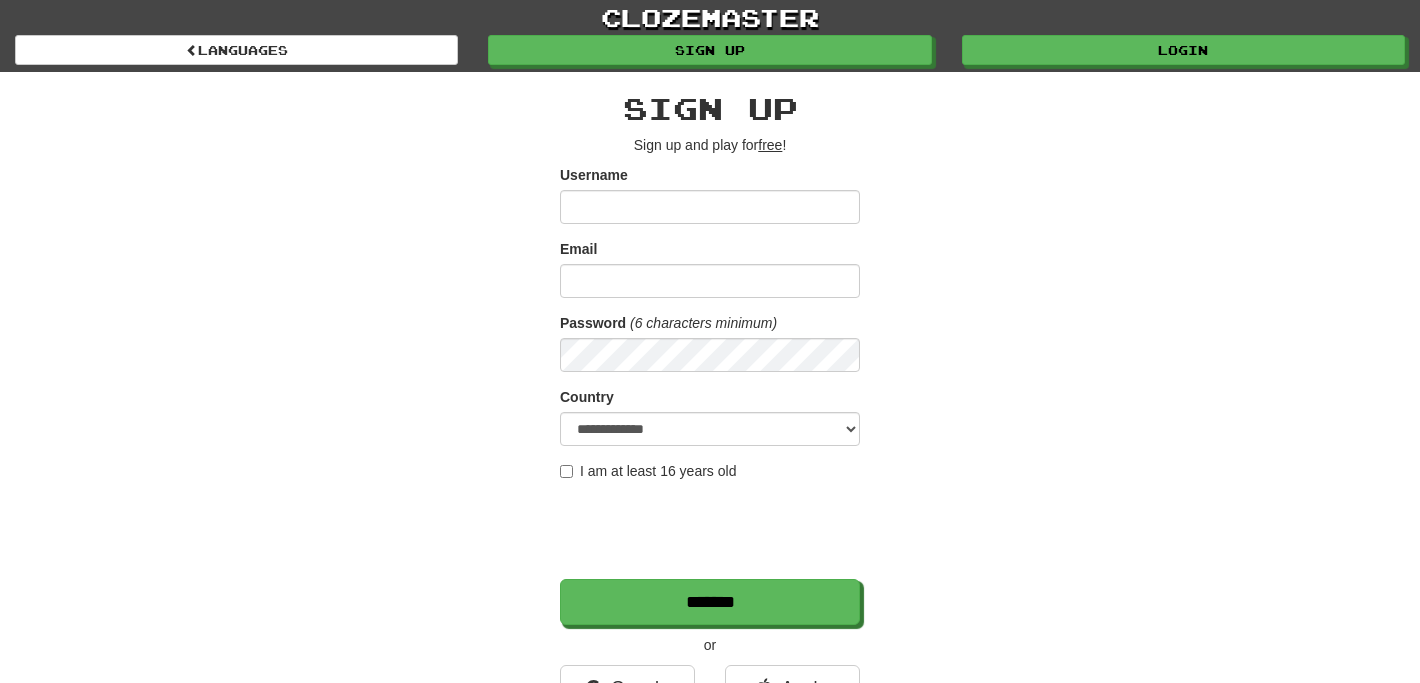 scroll, scrollTop: 0, scrollLeft: 0, axis: both 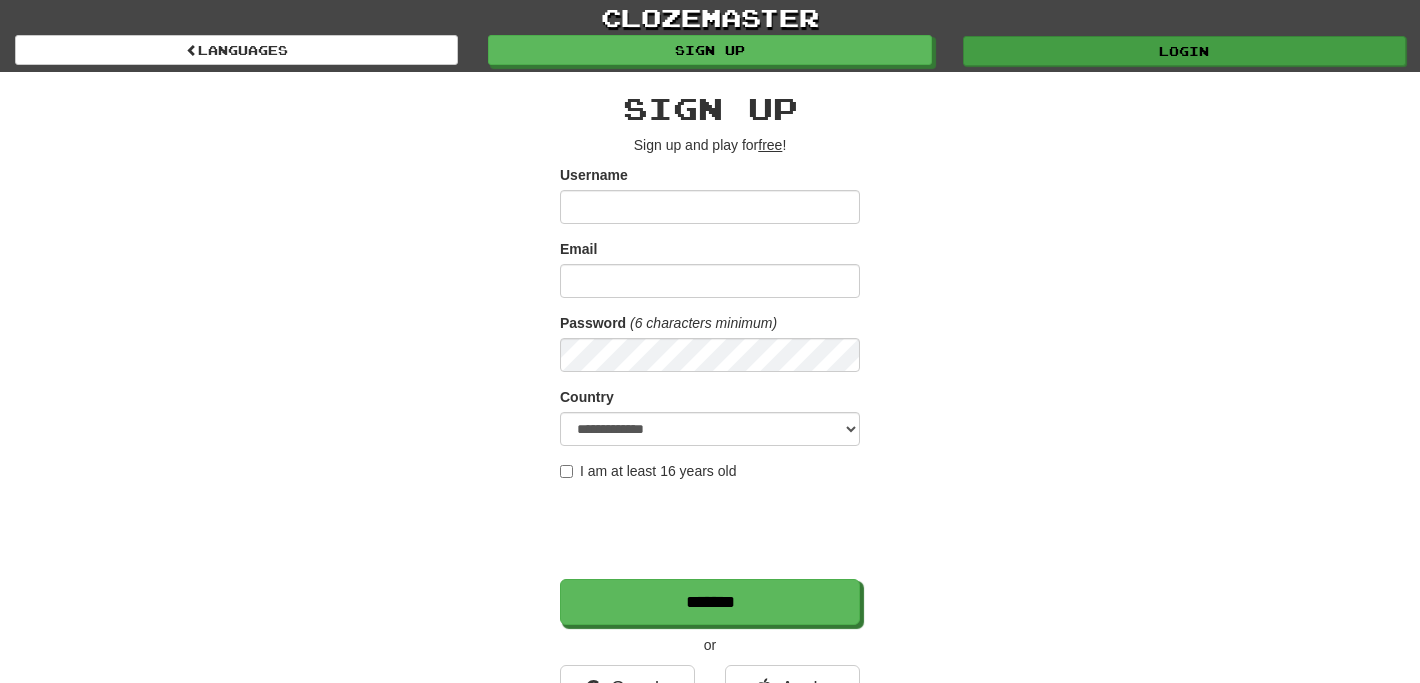 type on "**********" 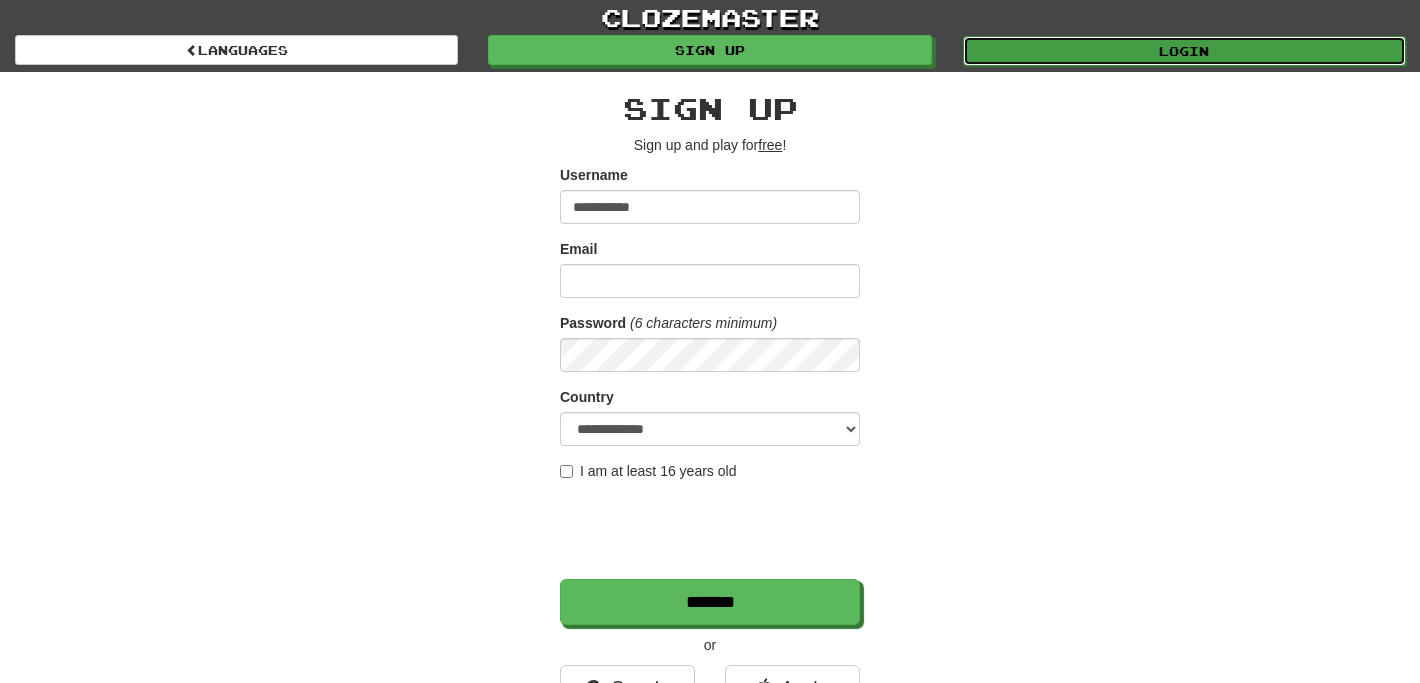 click on "Login" at bounding box center [1184, 51] 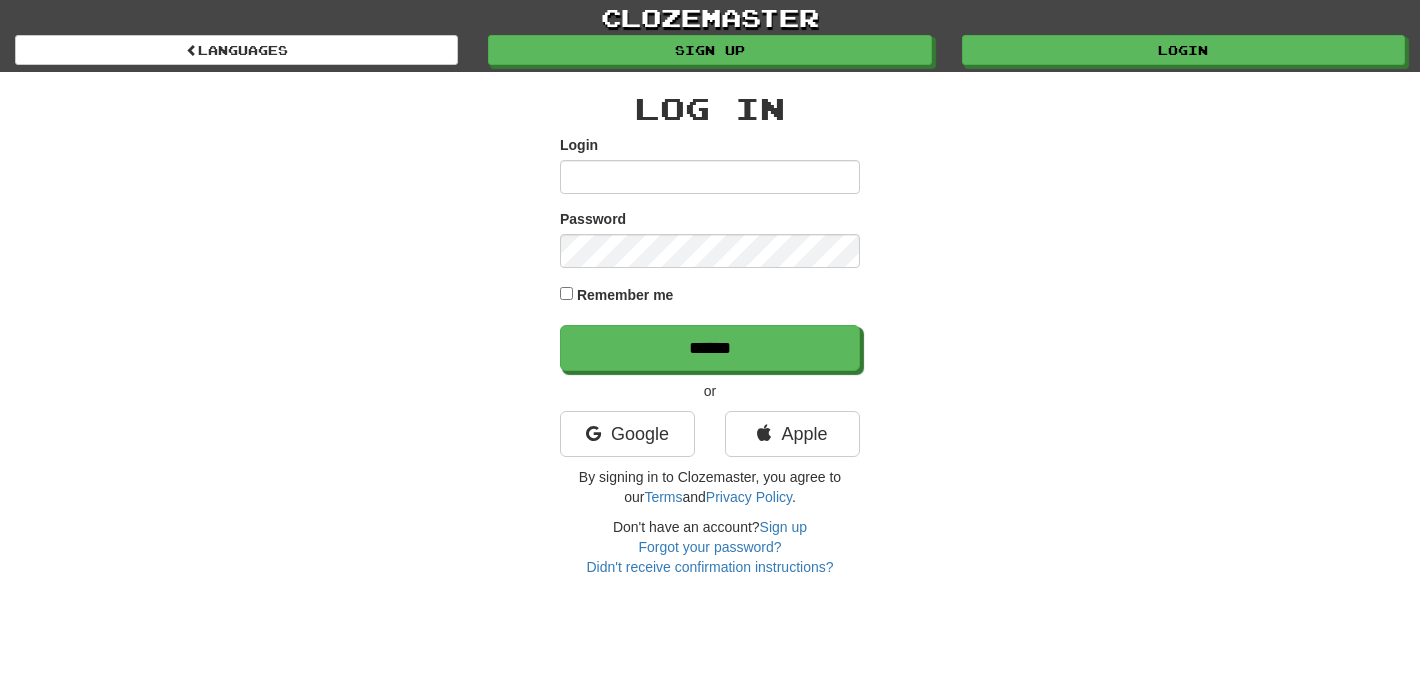 scroll, scrollTop: 0, scrollLeft: 0, axis: both 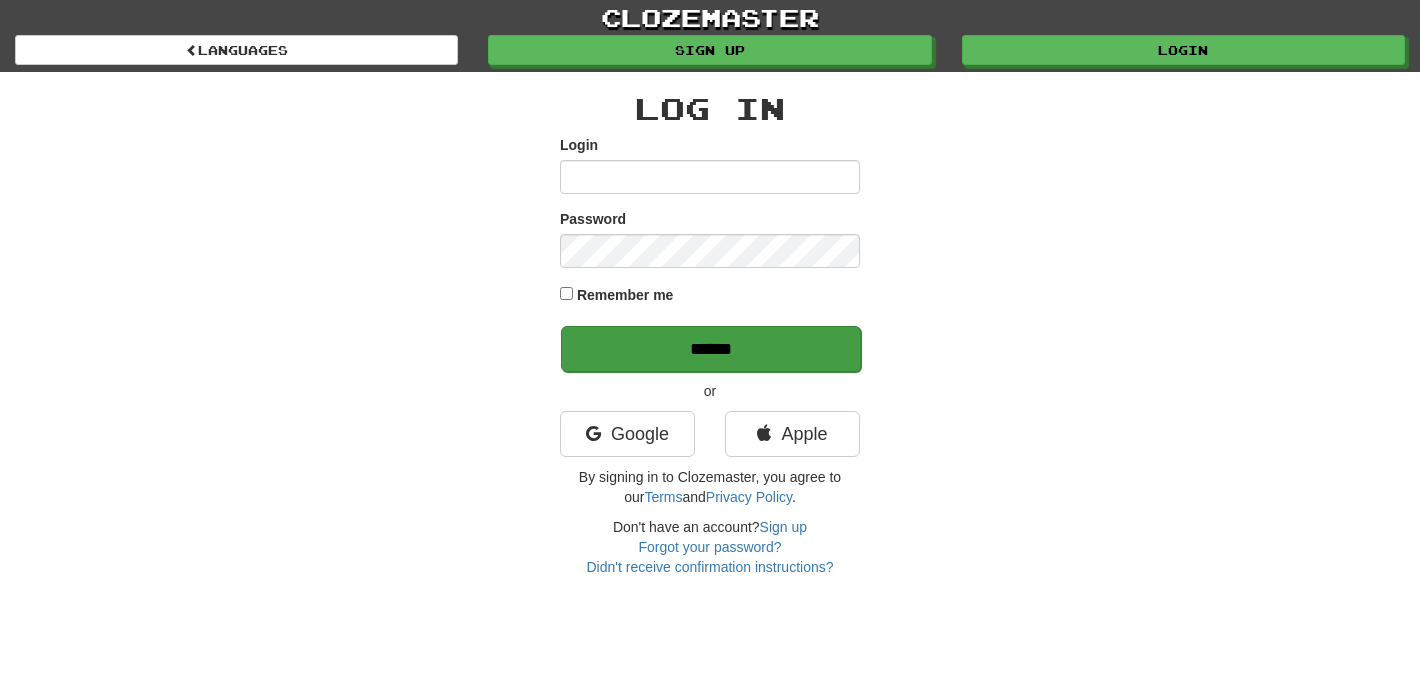 type on "**********" 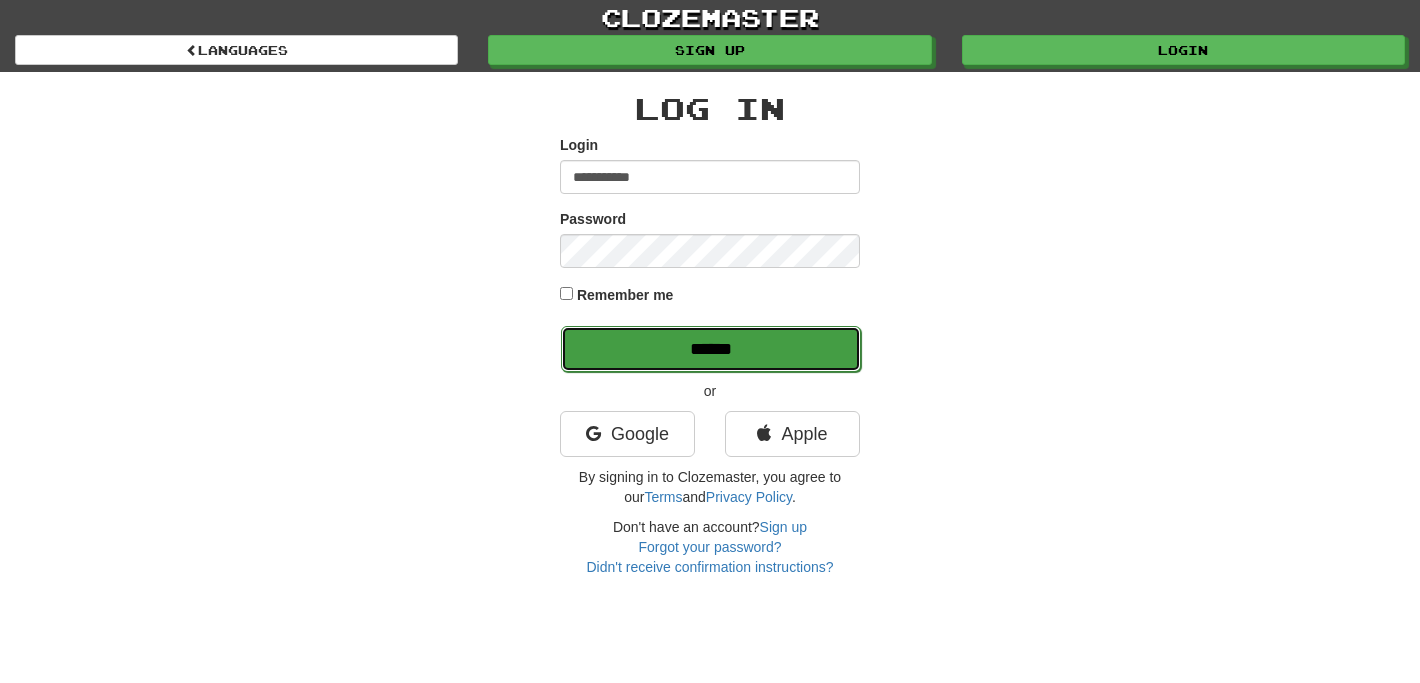 click on "******" at bounding box center [711, 349] 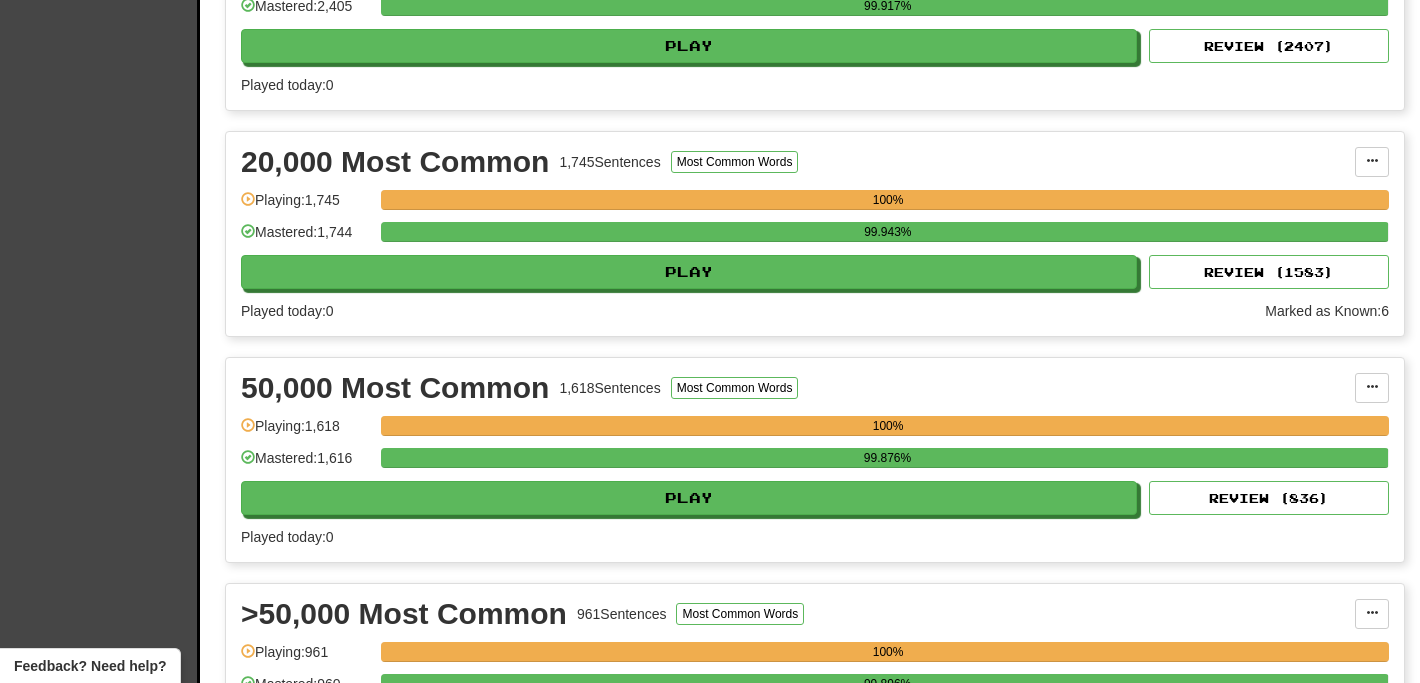 scroll, scrollTop: 1233, scrollLeft: 0, axis: vertical 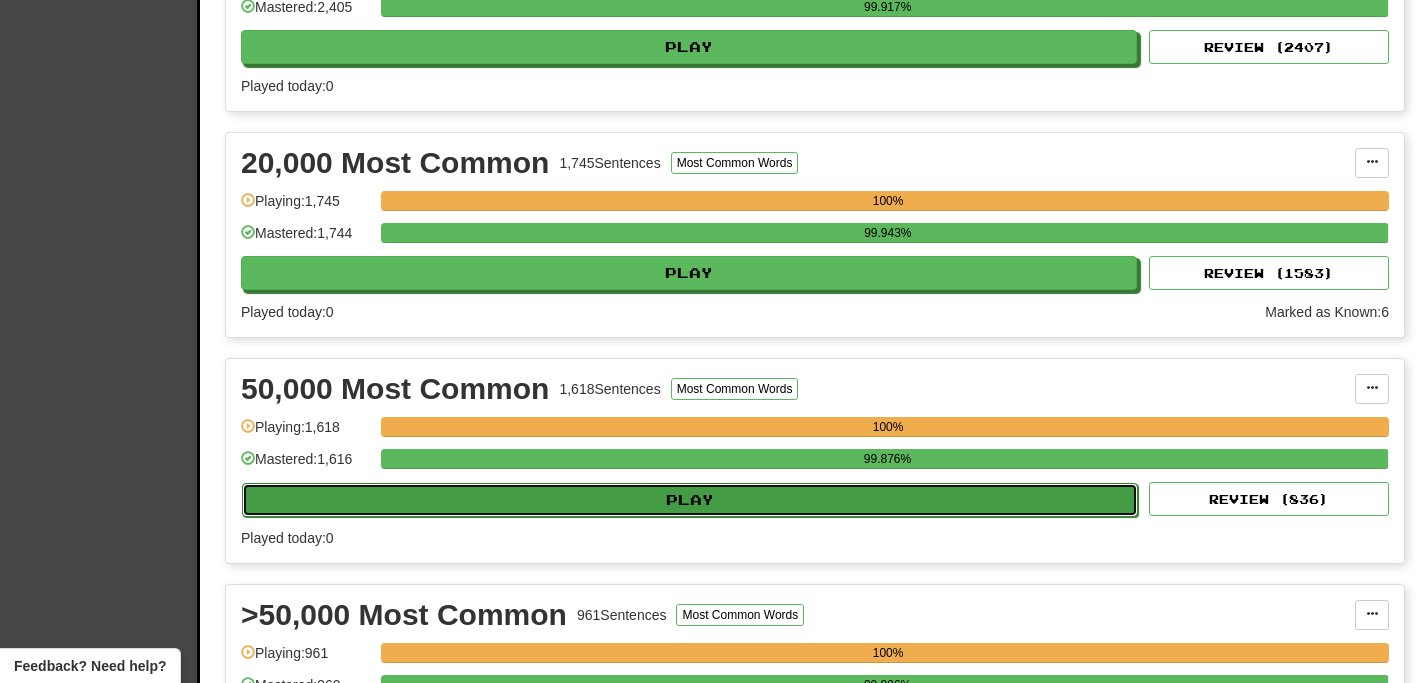 click on "Play" at bounding box center [690, 500] 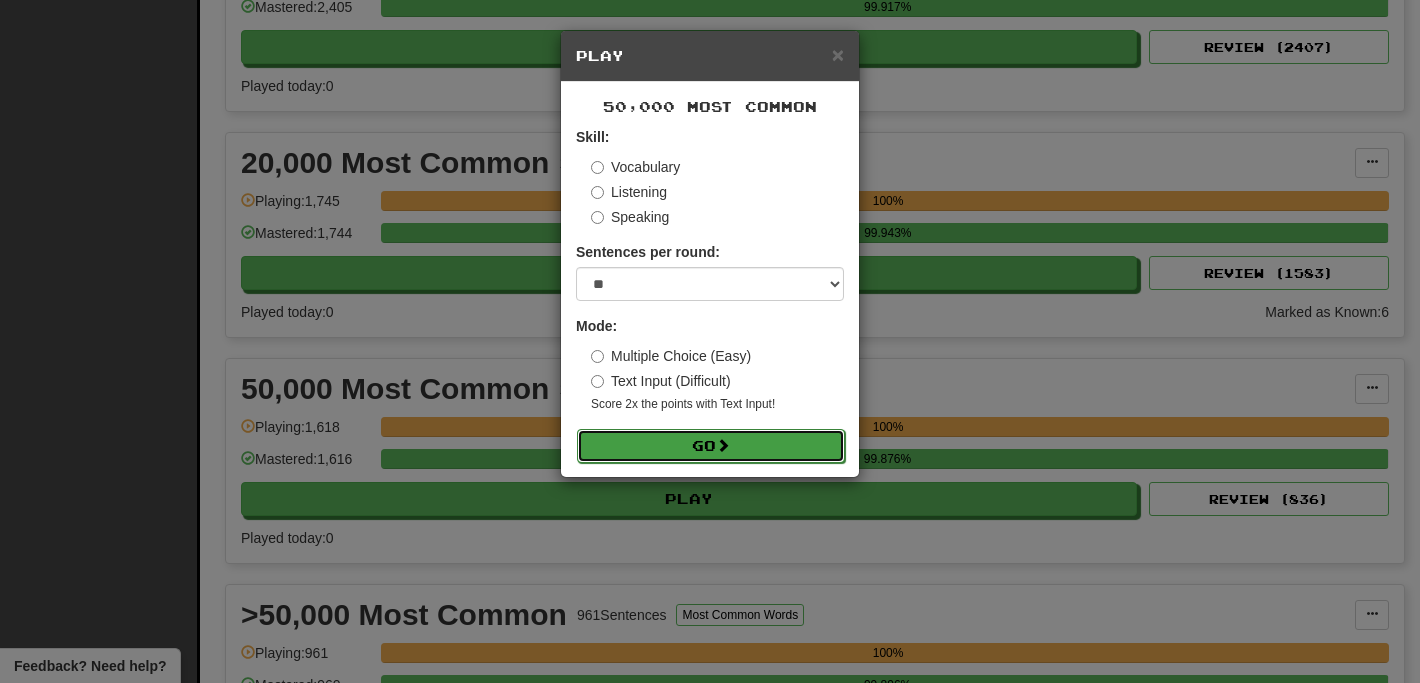 click on "Go" at bounding box center [711, 446] 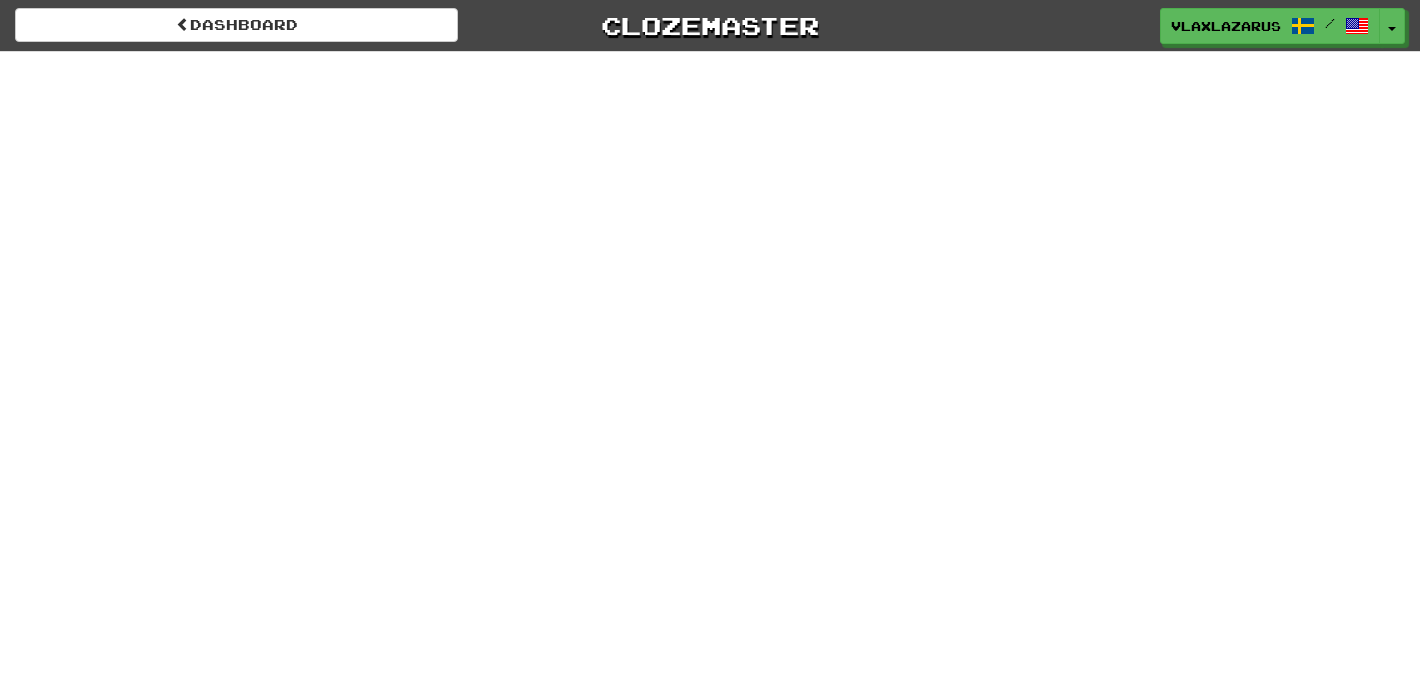 scroll, scrollTop: 0, scrollLeft: 0, axis: both 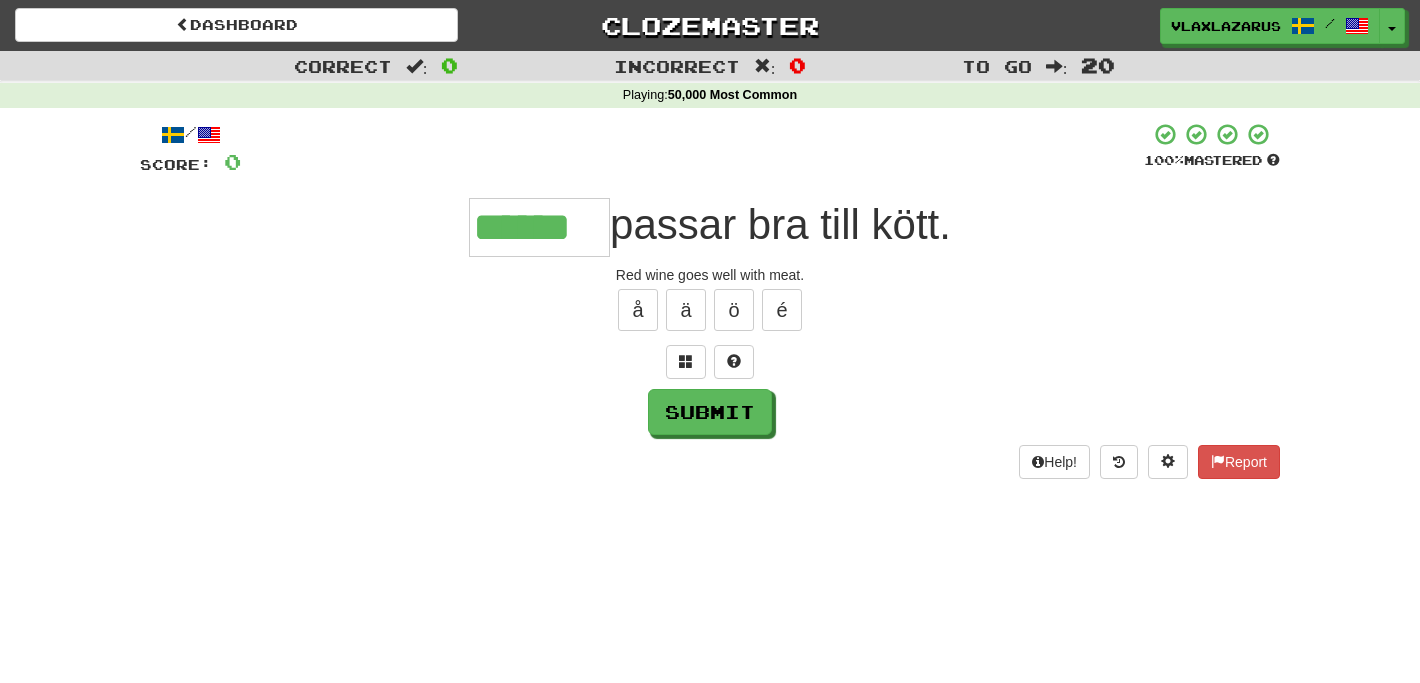 type on "******" 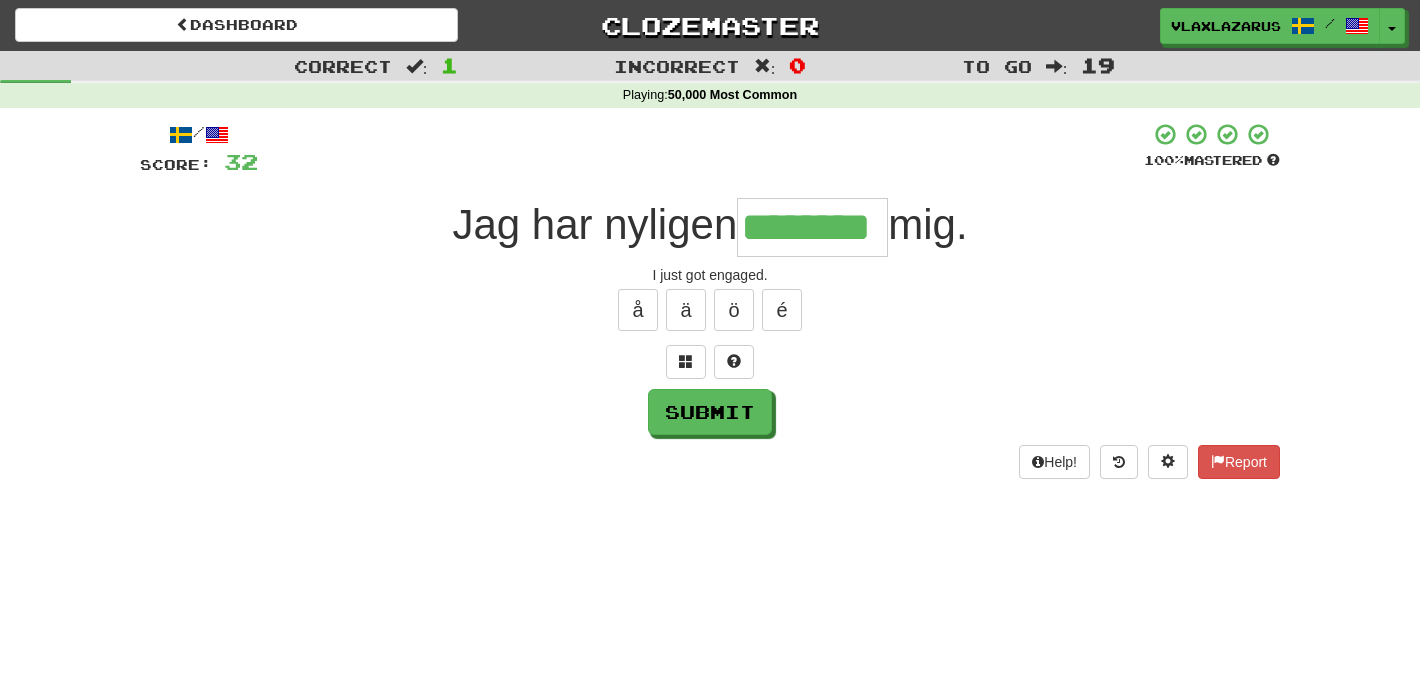type on "********" 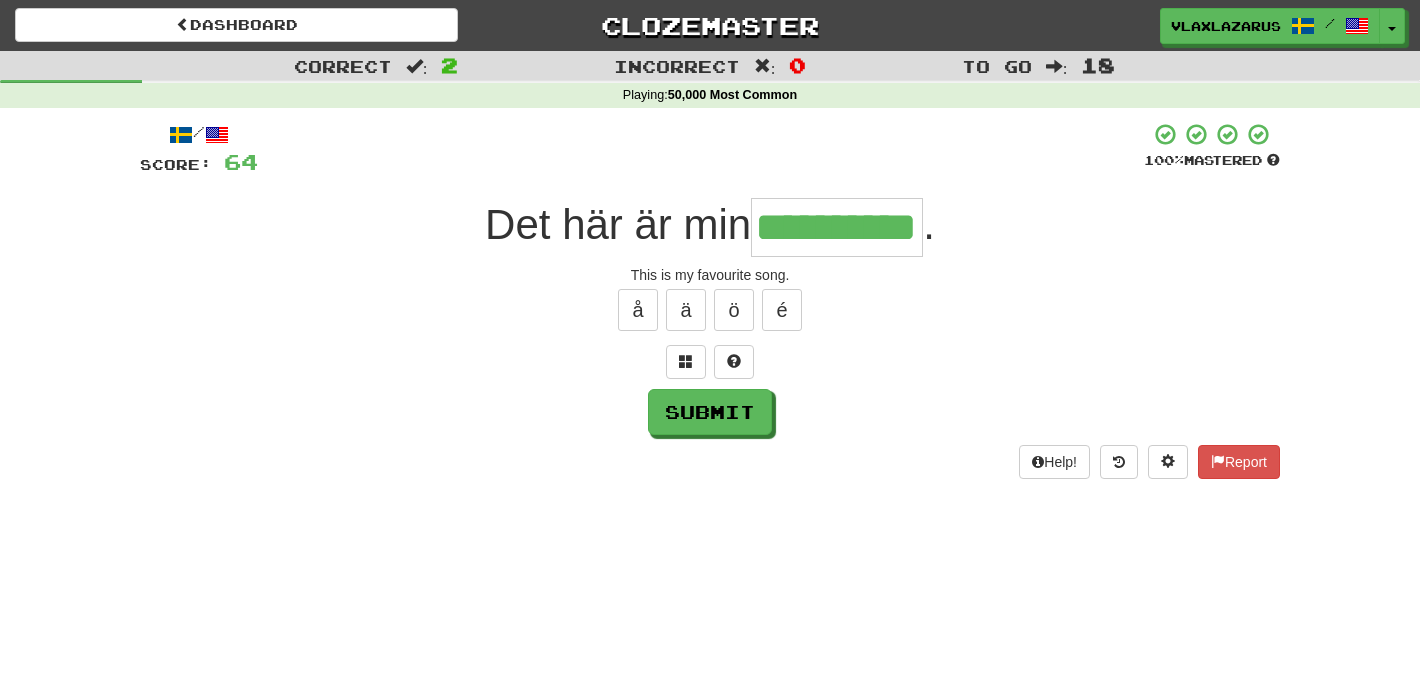 type on "**********" 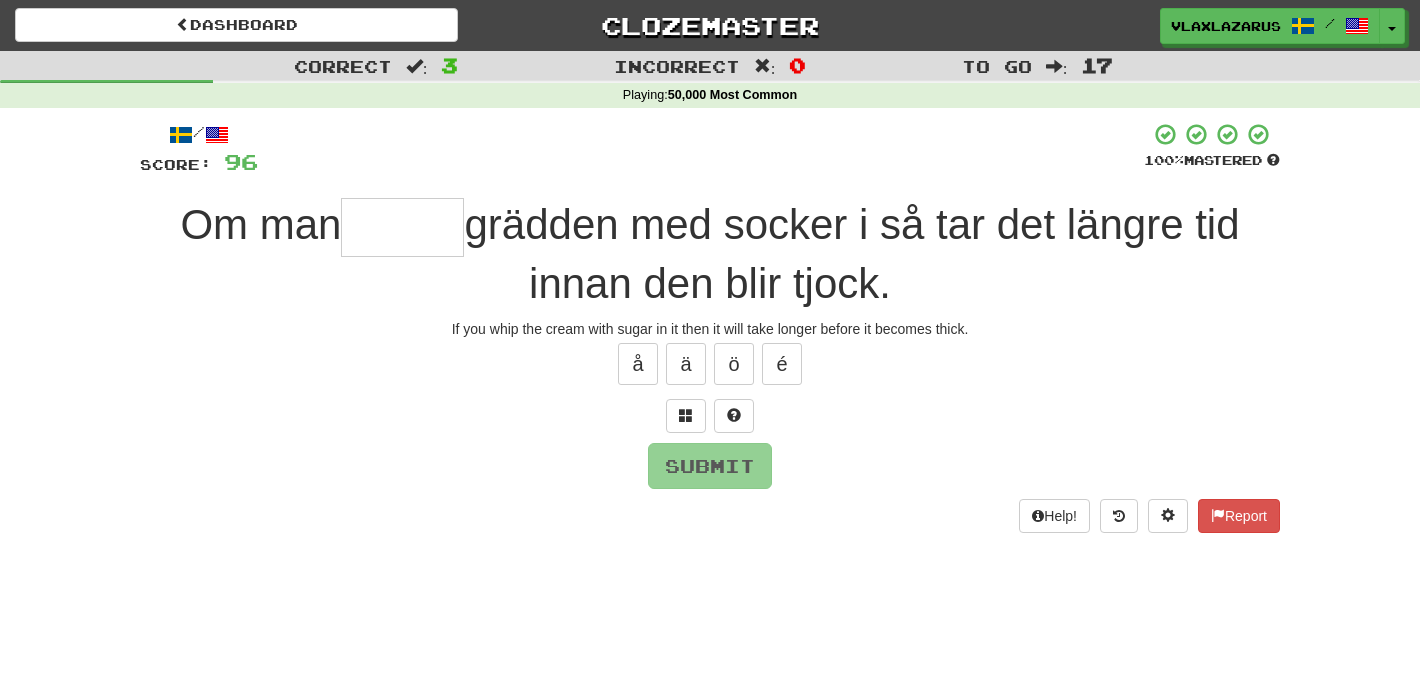 type on "*" 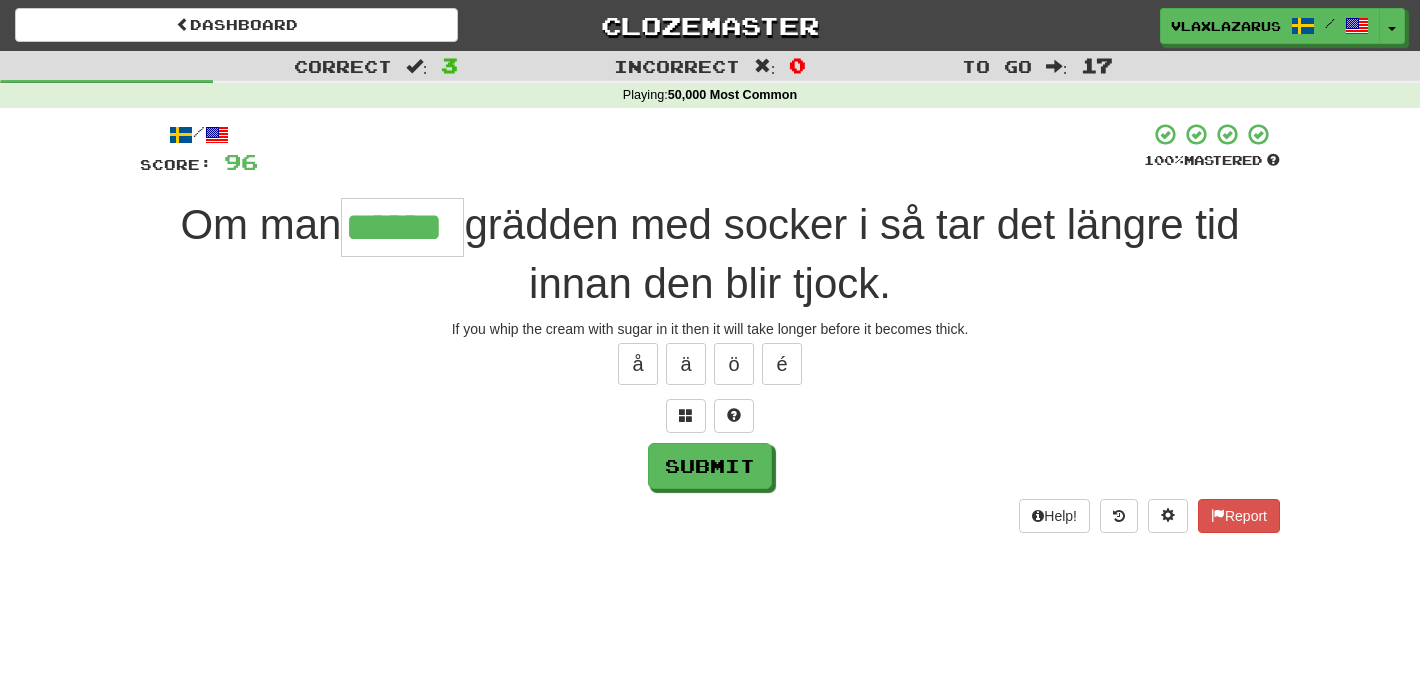type on "******" 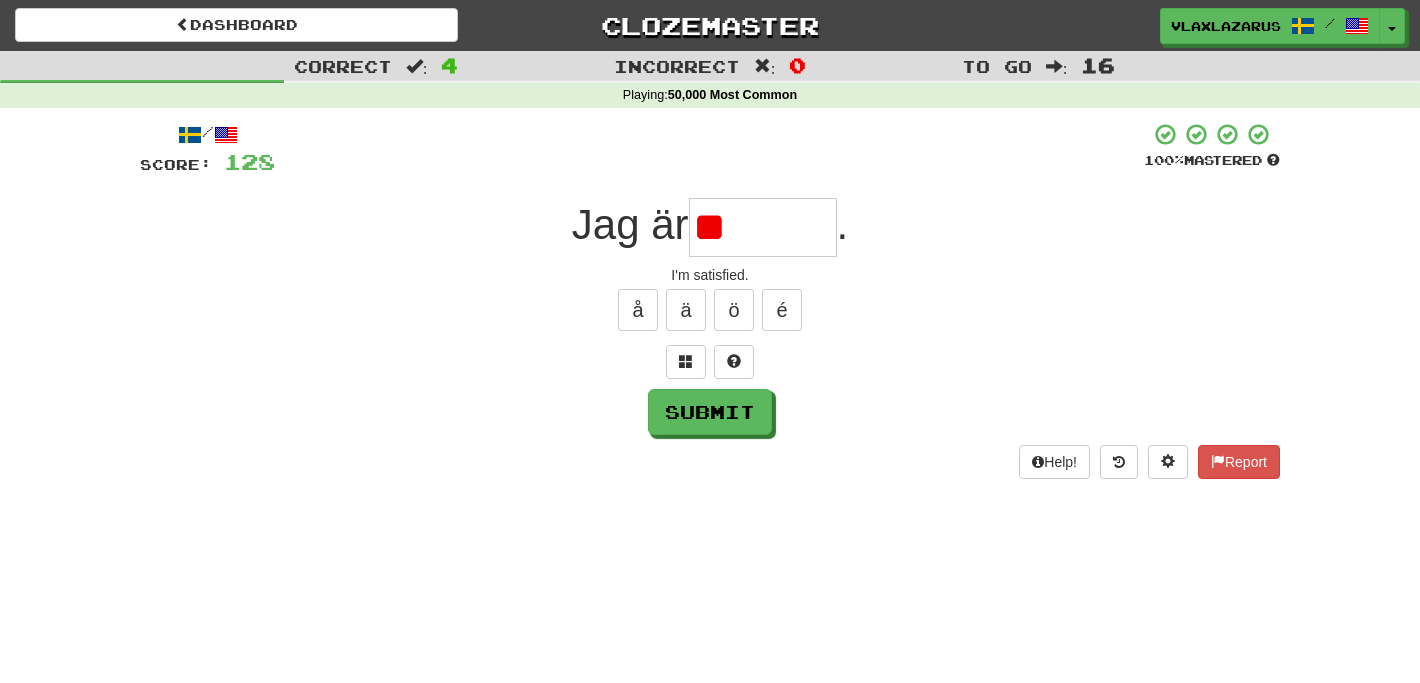type on "*" 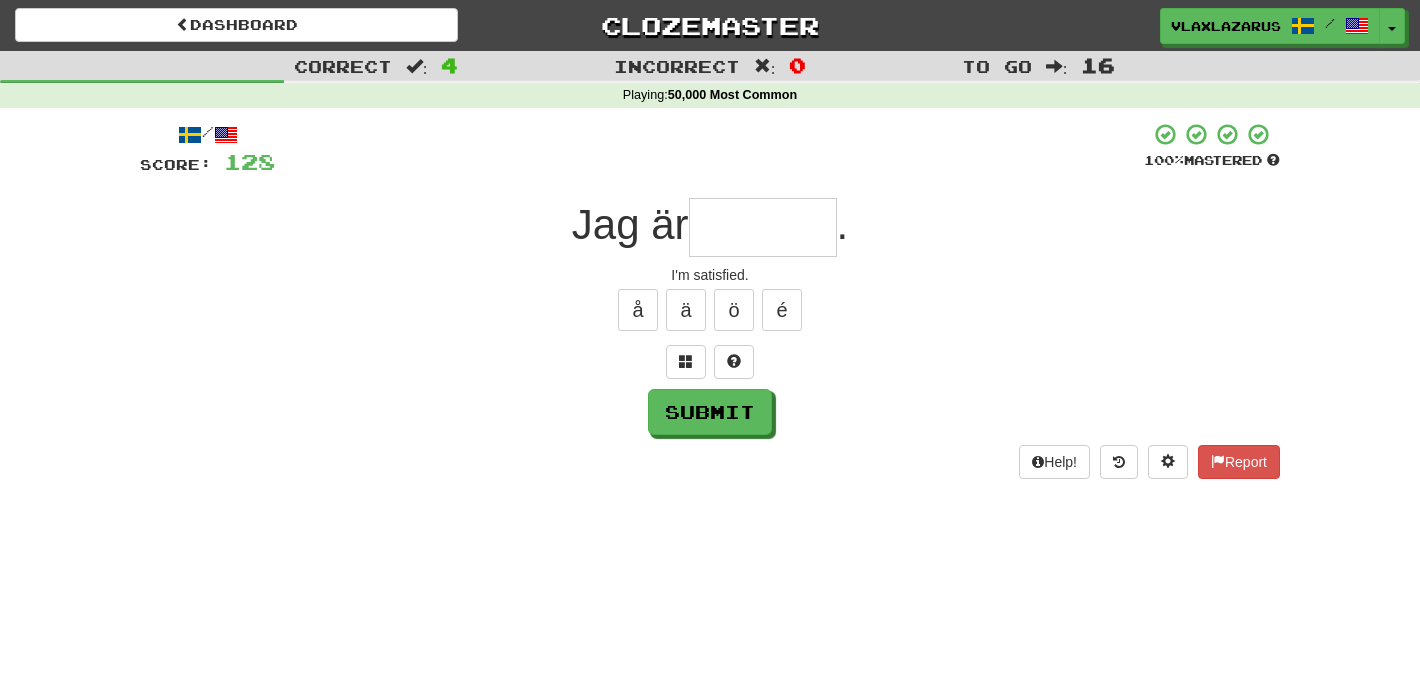 type on "*" 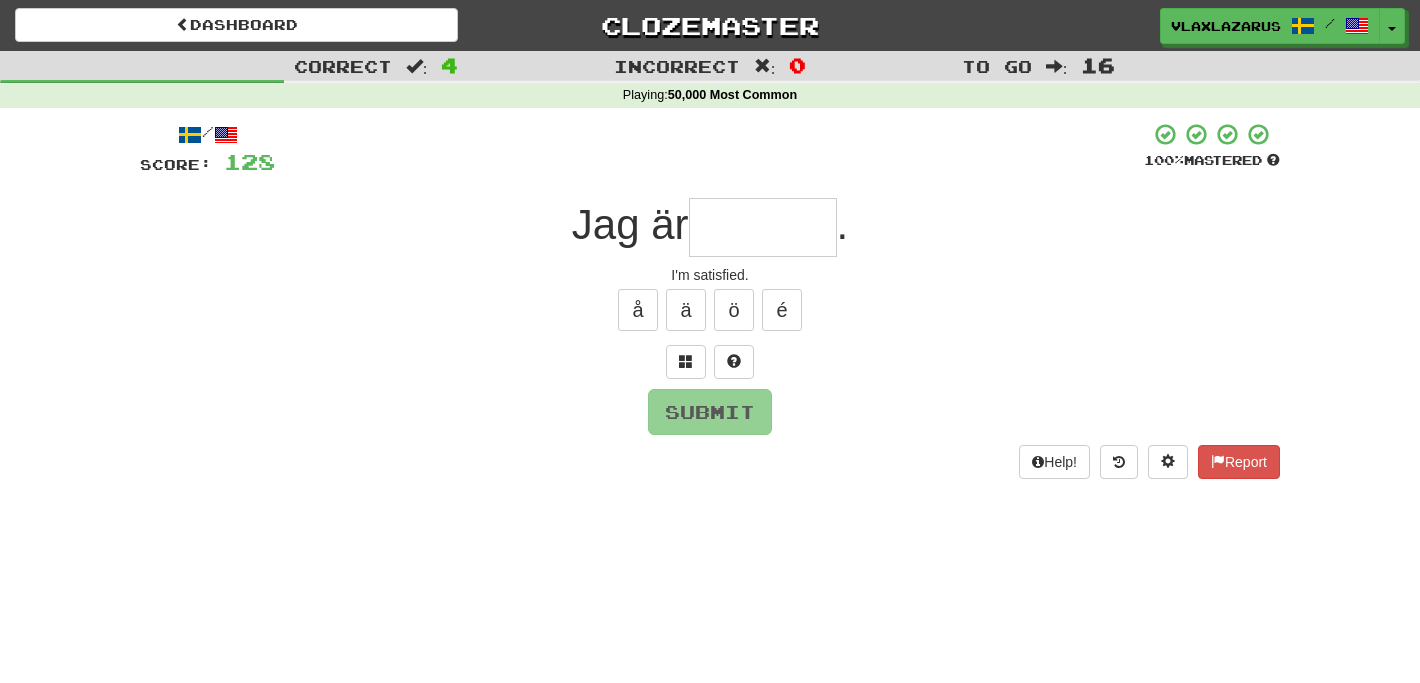 type on "*" 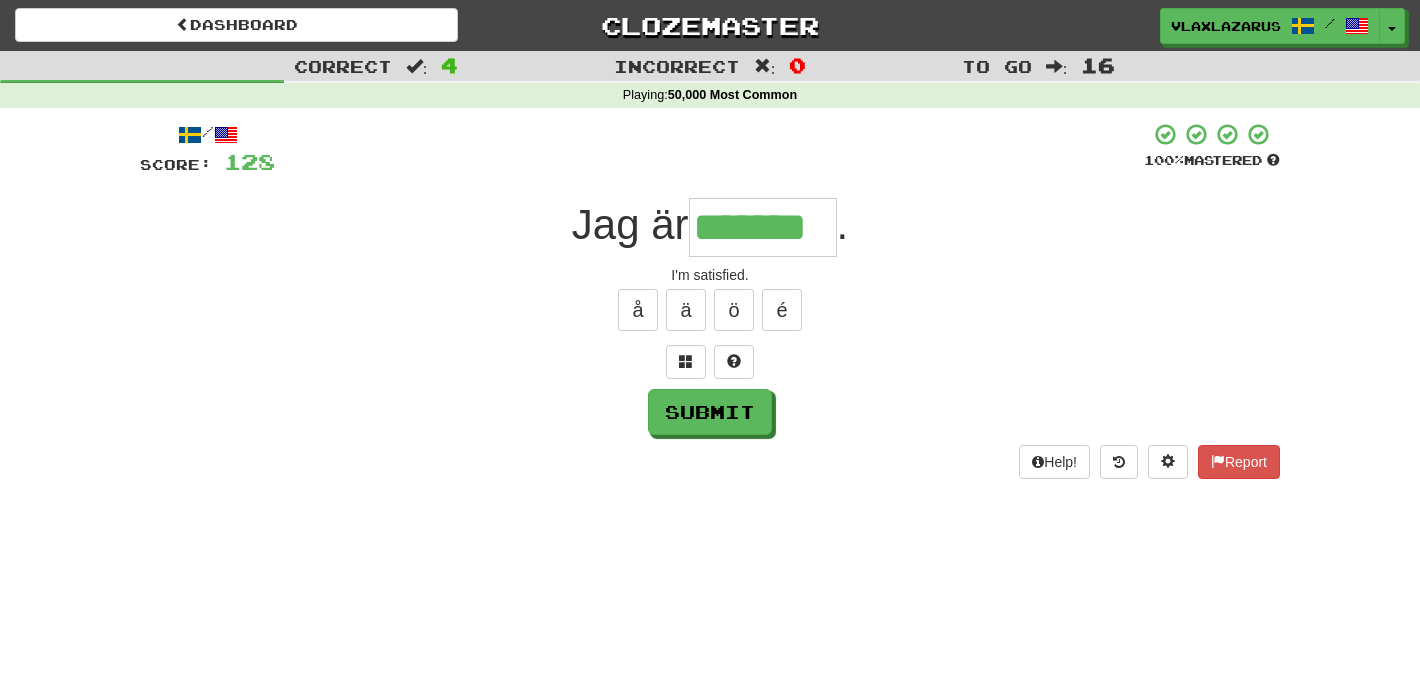 type on "*******" 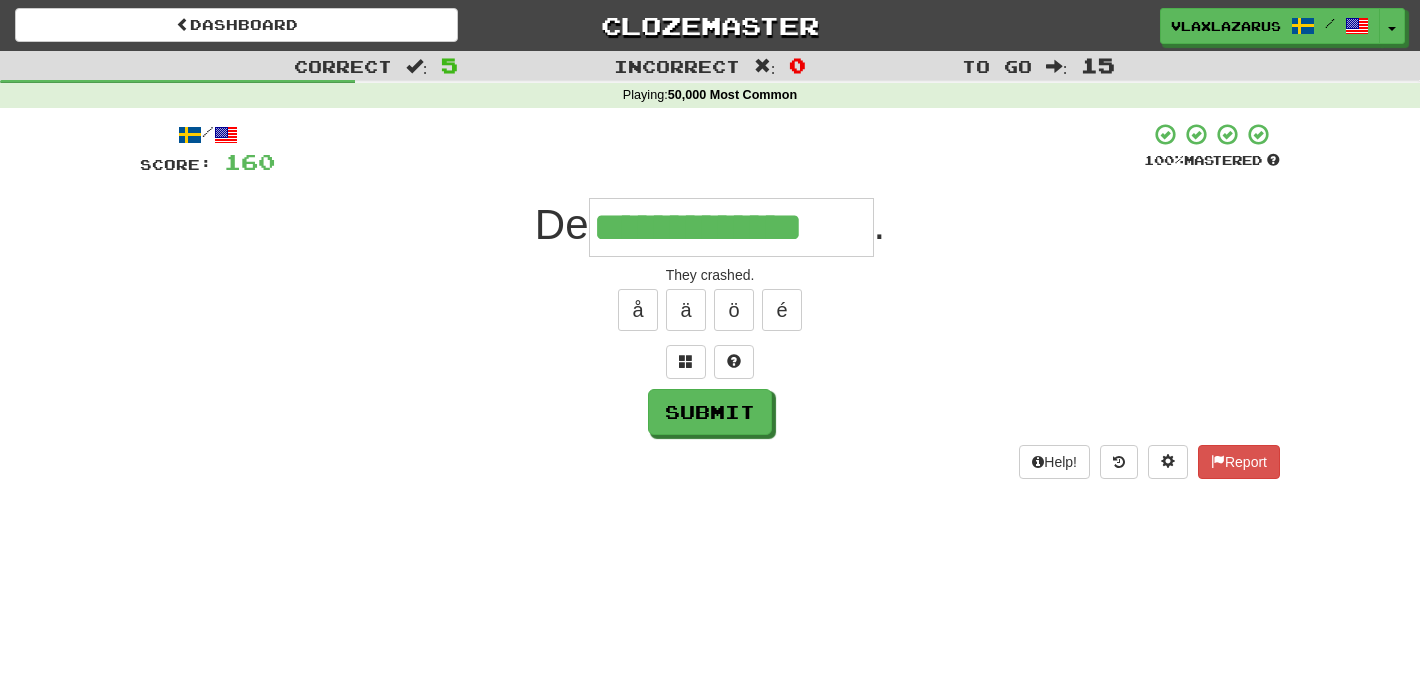 type on "**********" 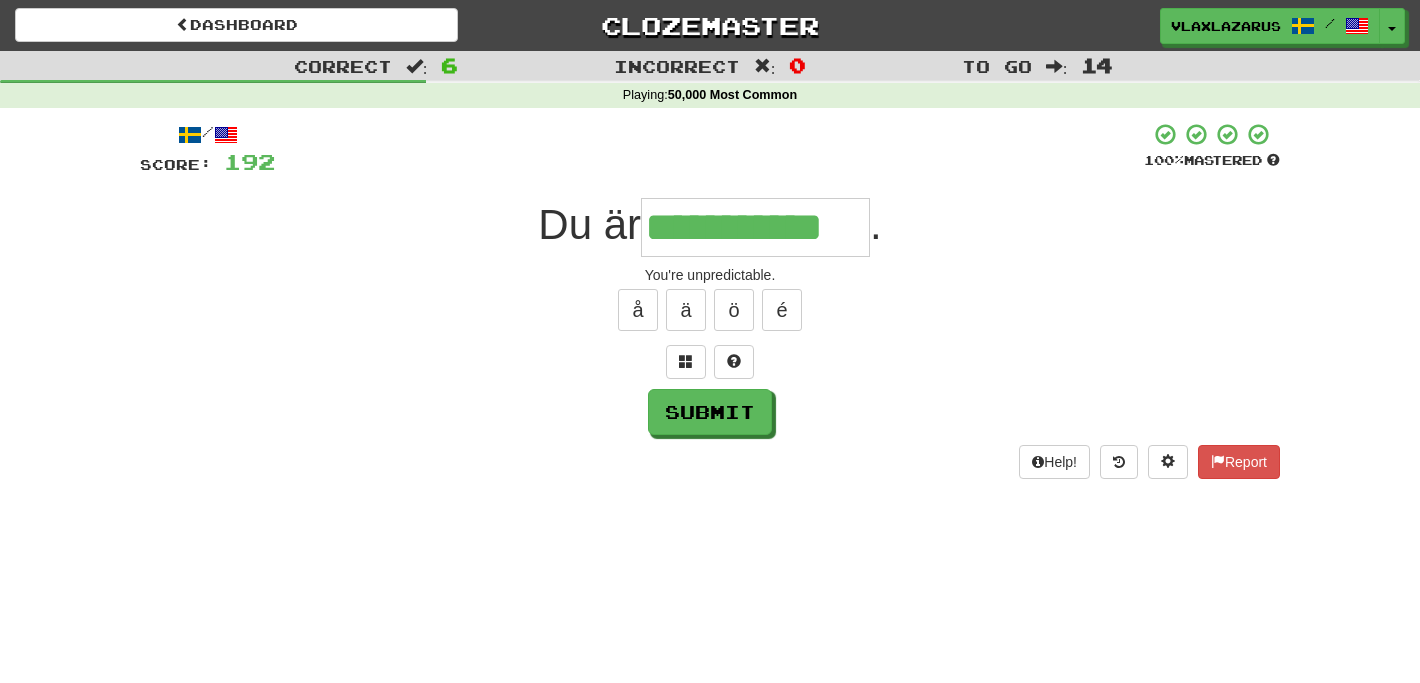type on "**********" 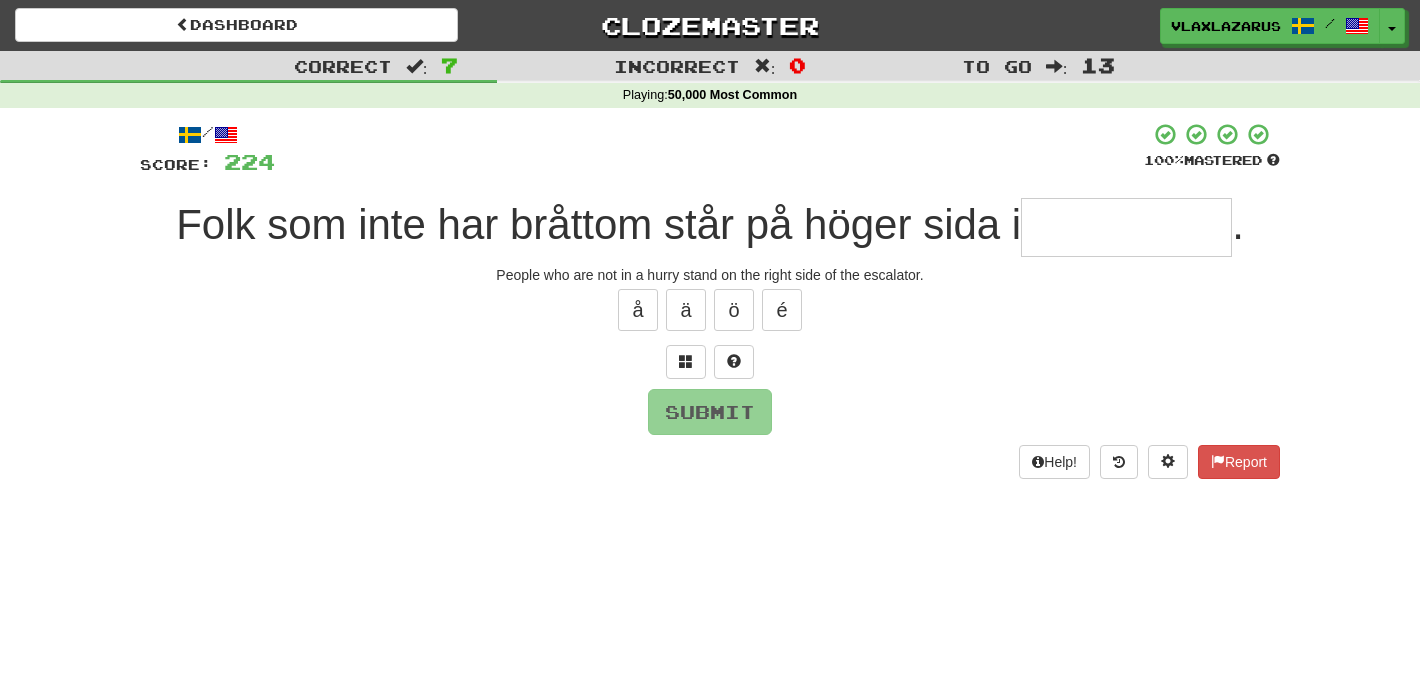 type on "*" 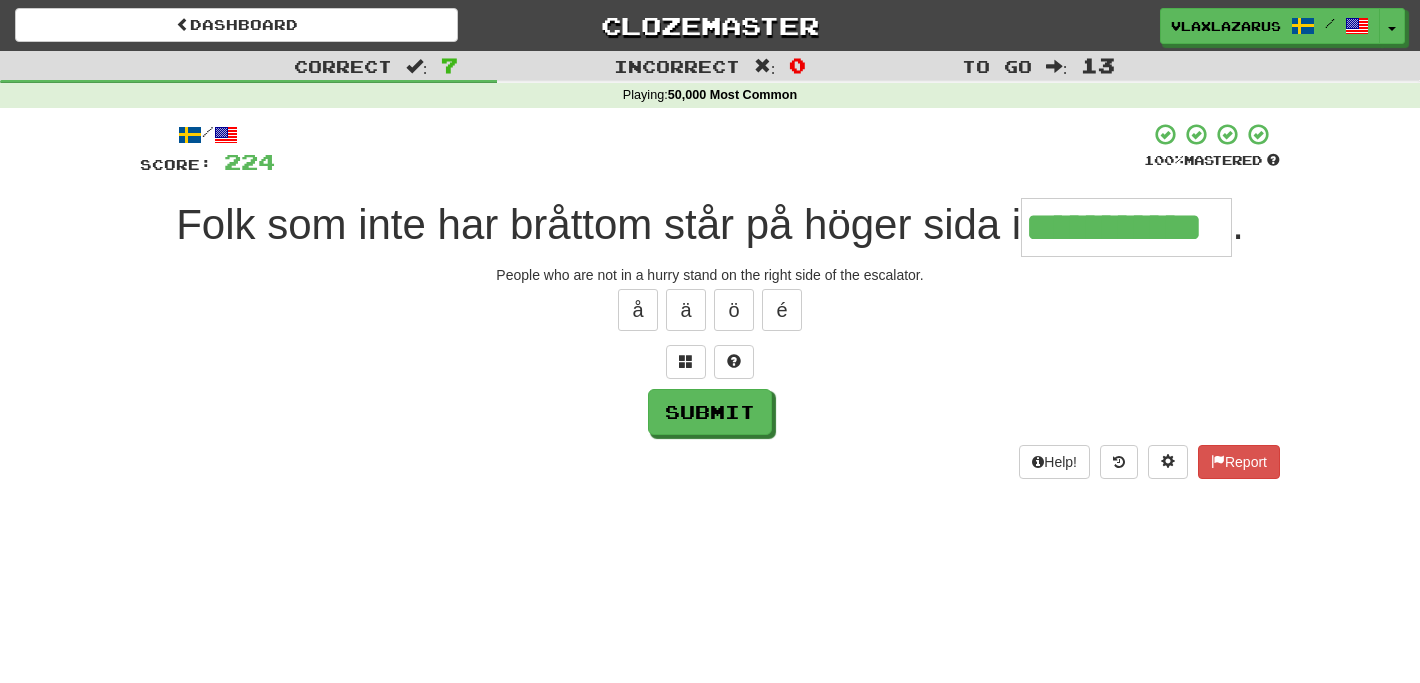 type on "**********" 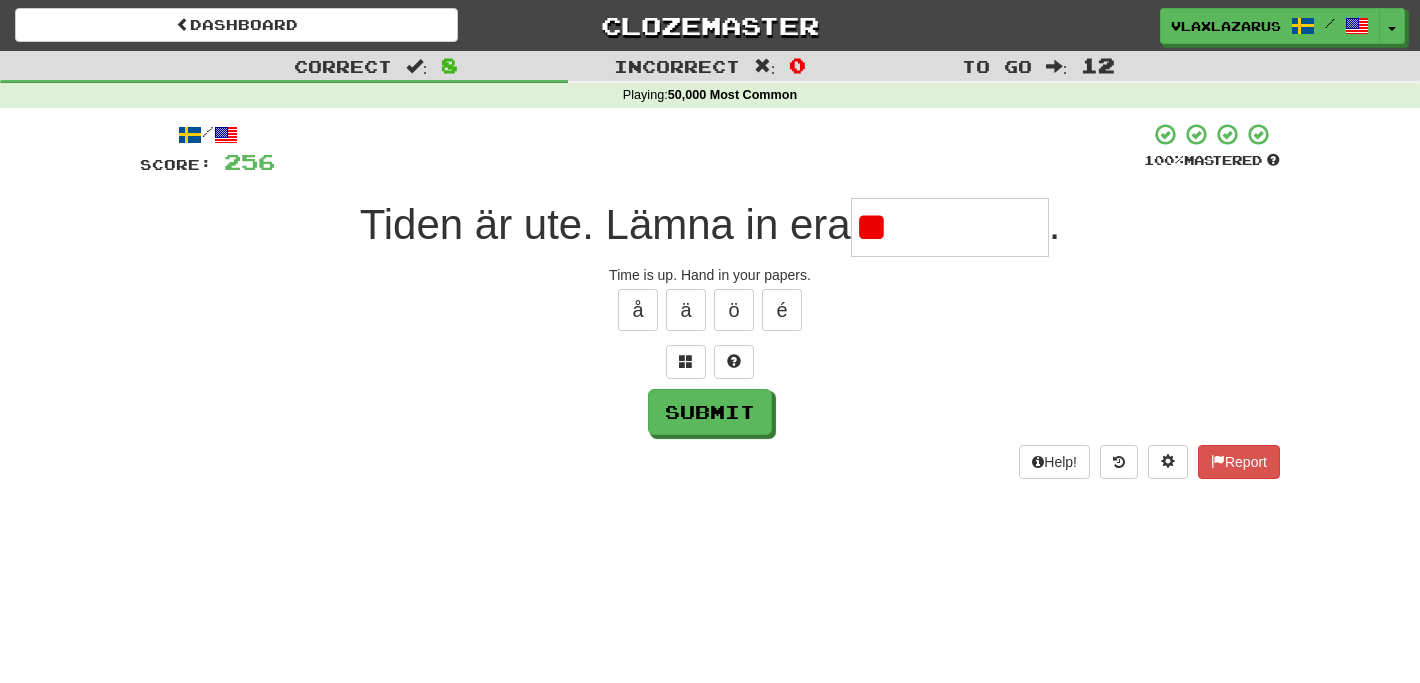 type on "*" 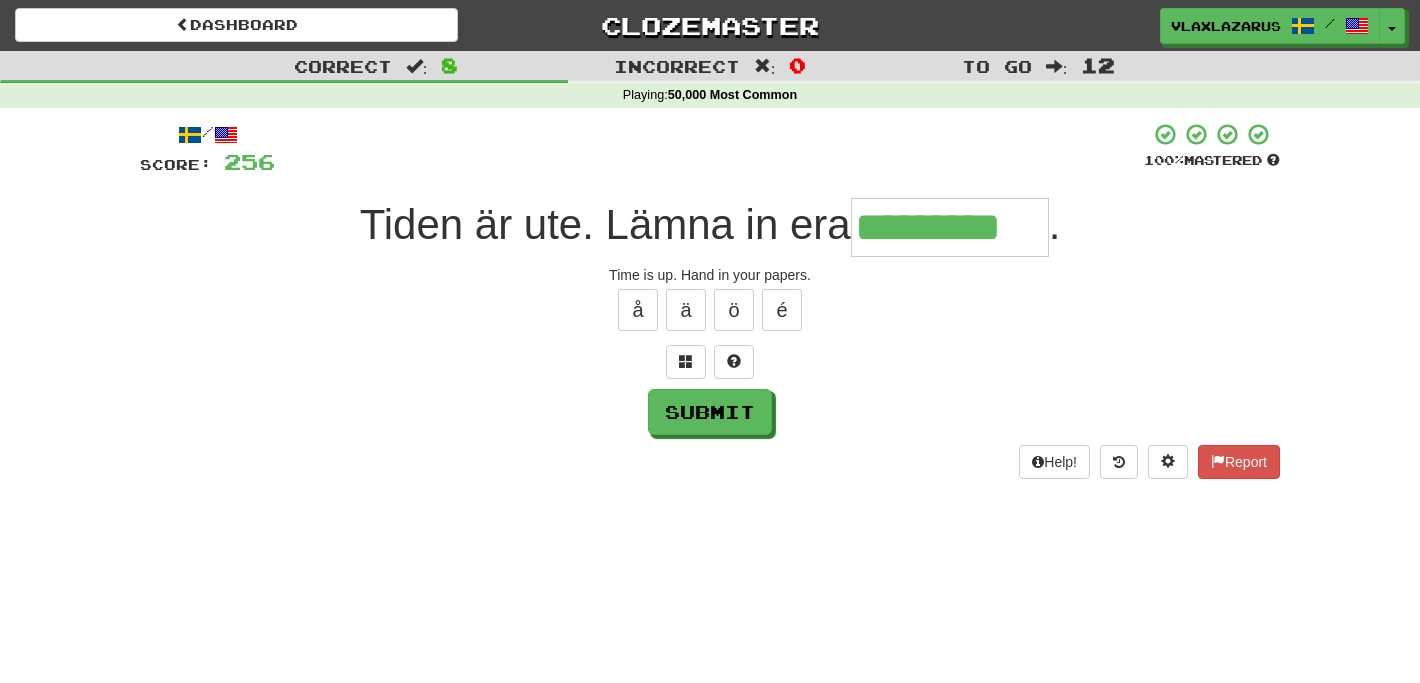 type on "*********" 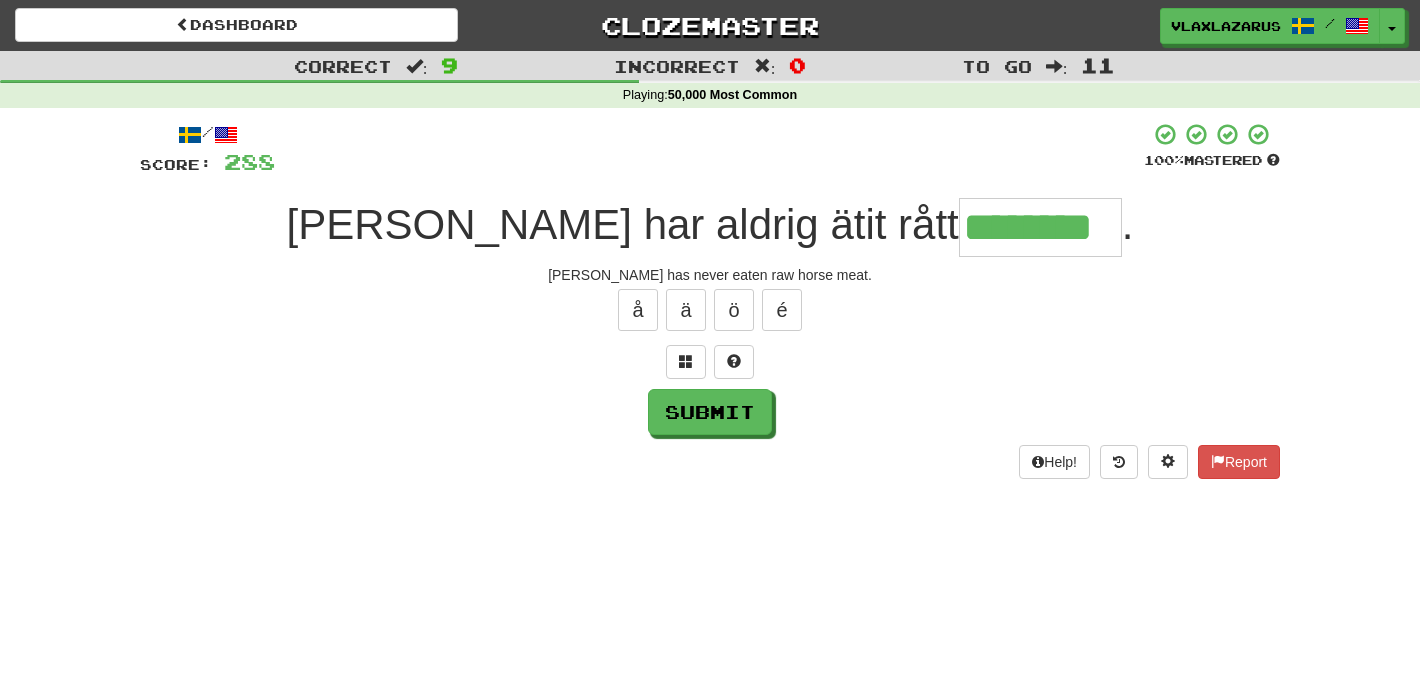 type on "********" 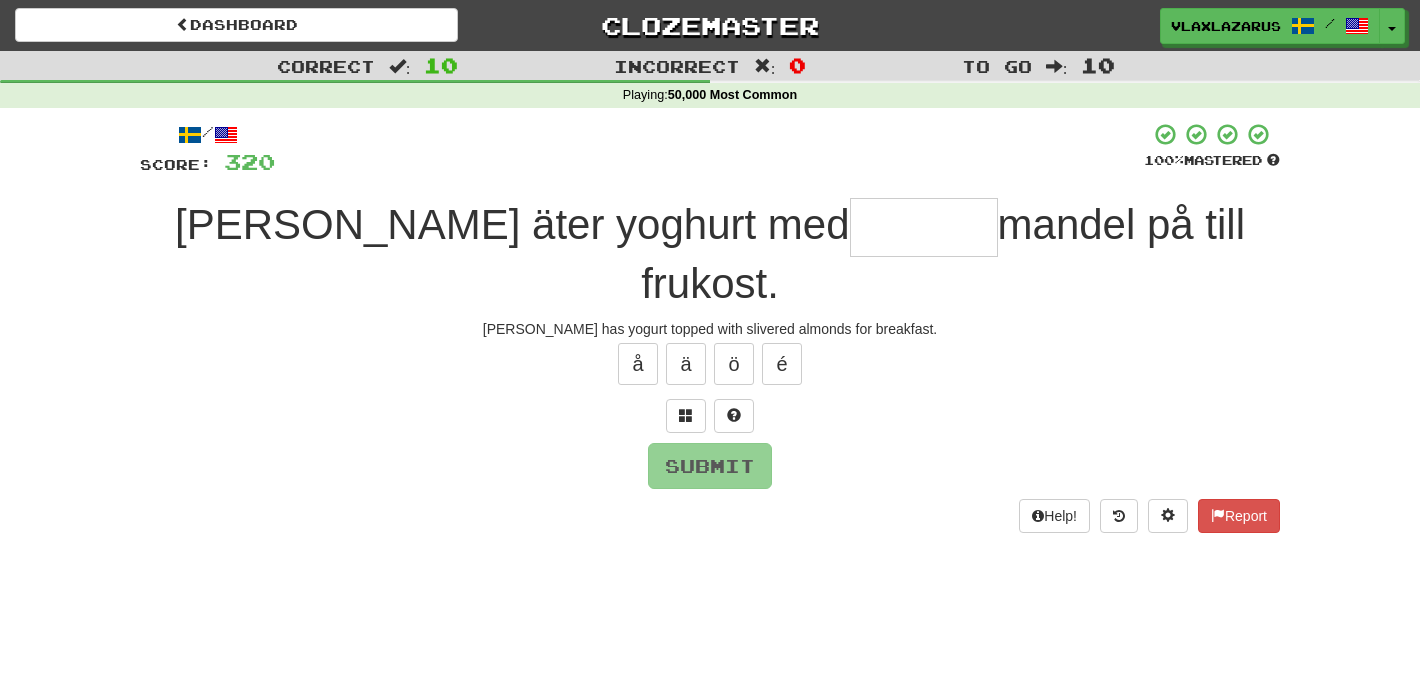 type on "*" 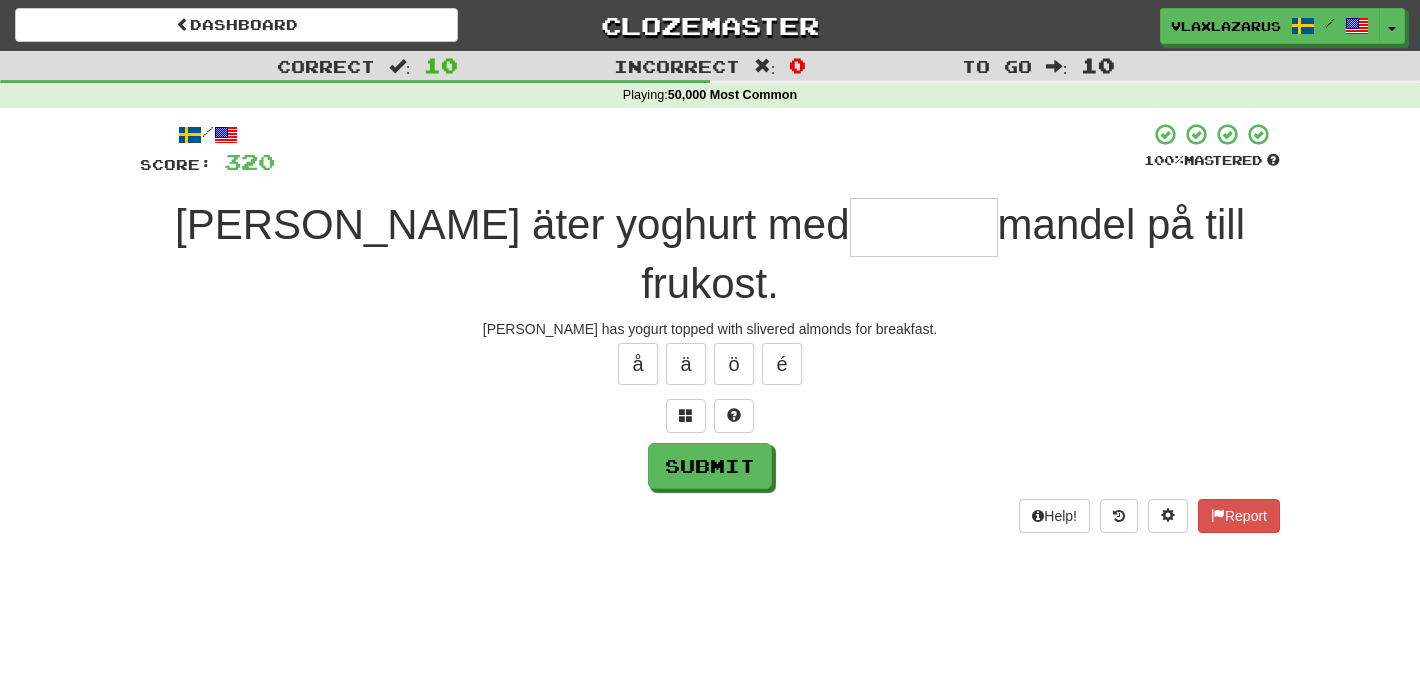 type on "*" 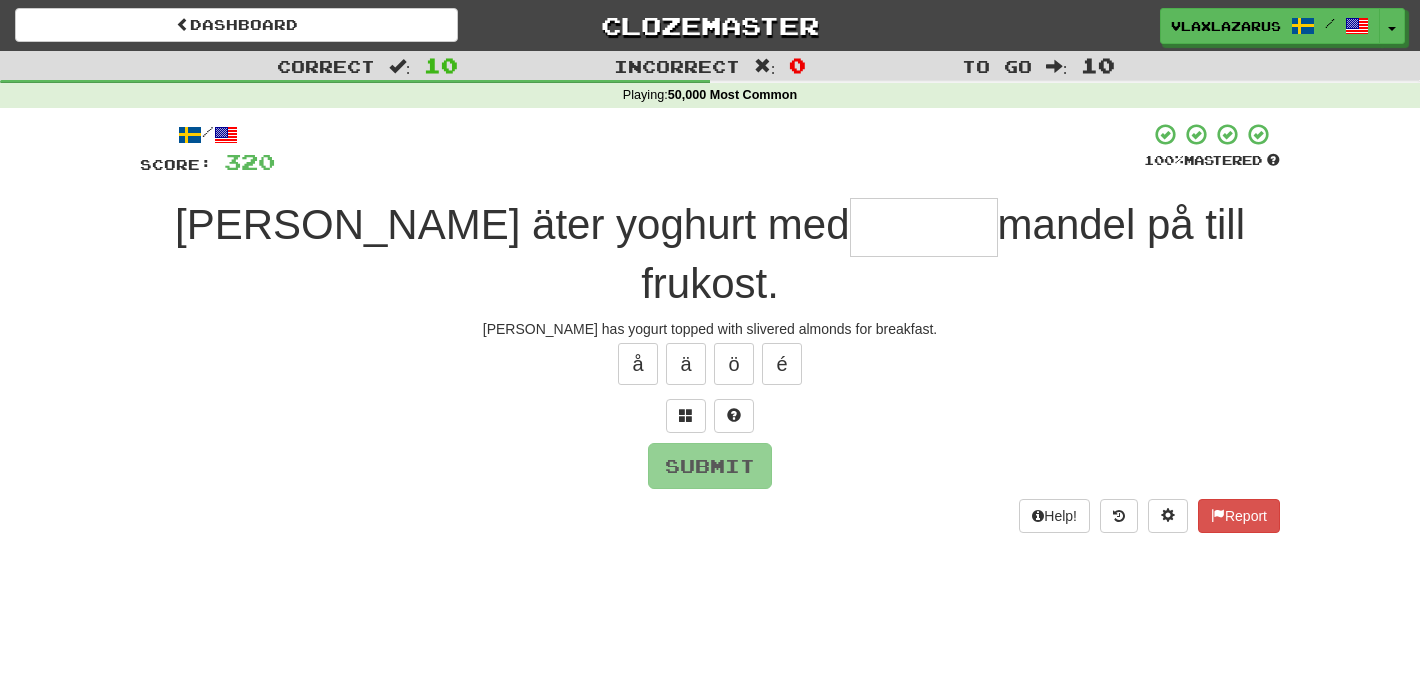 type on "*" 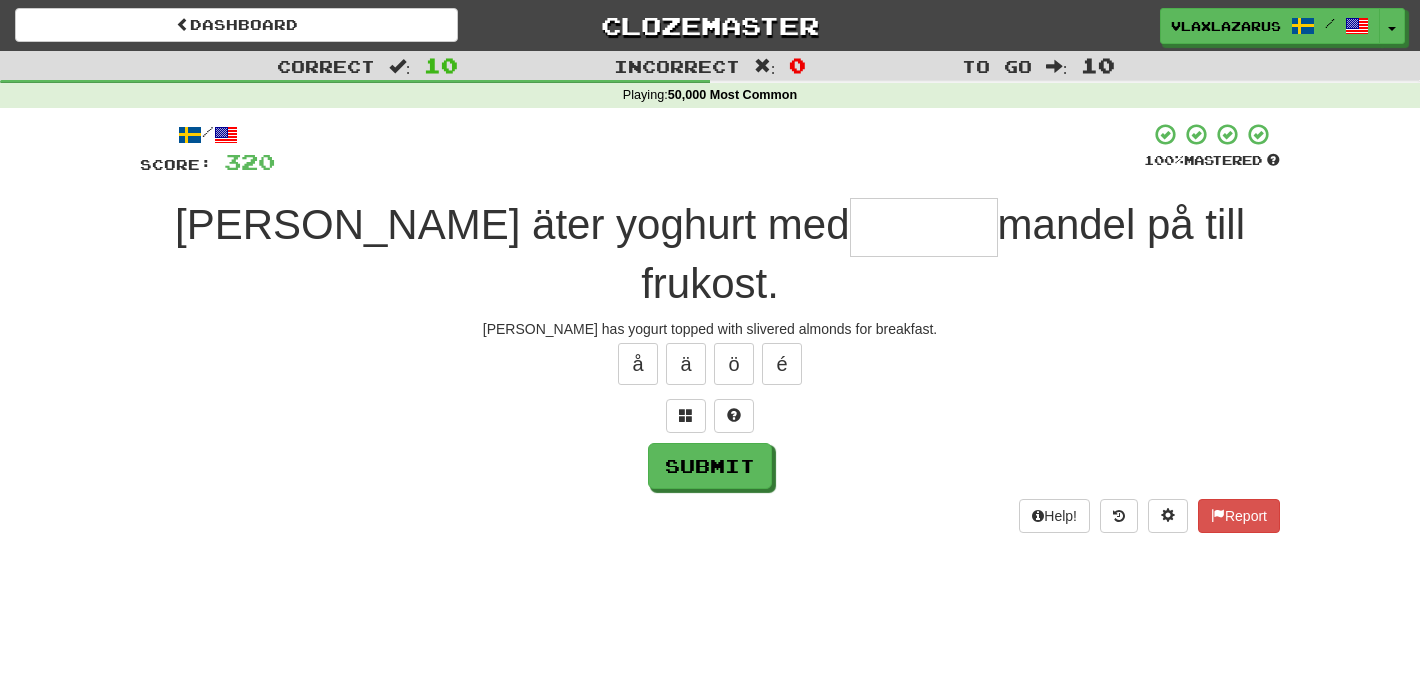 type on "*" 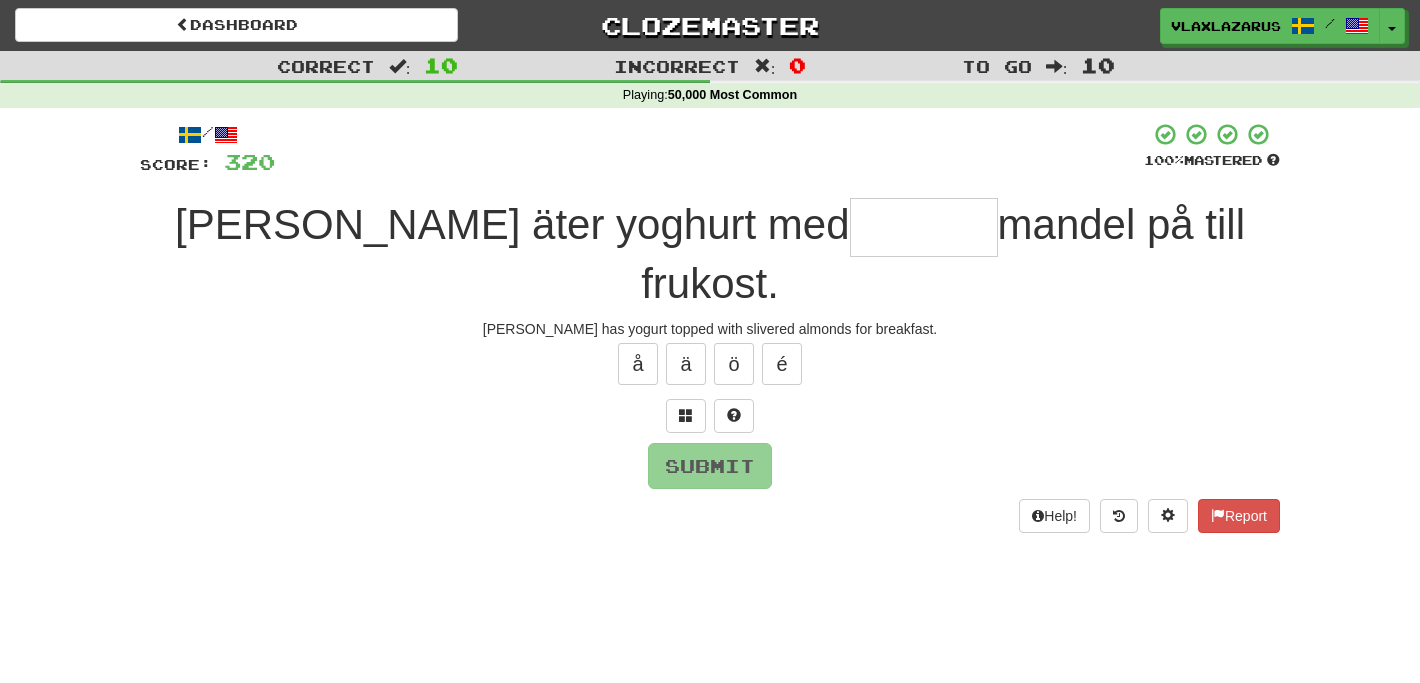 type on "*" 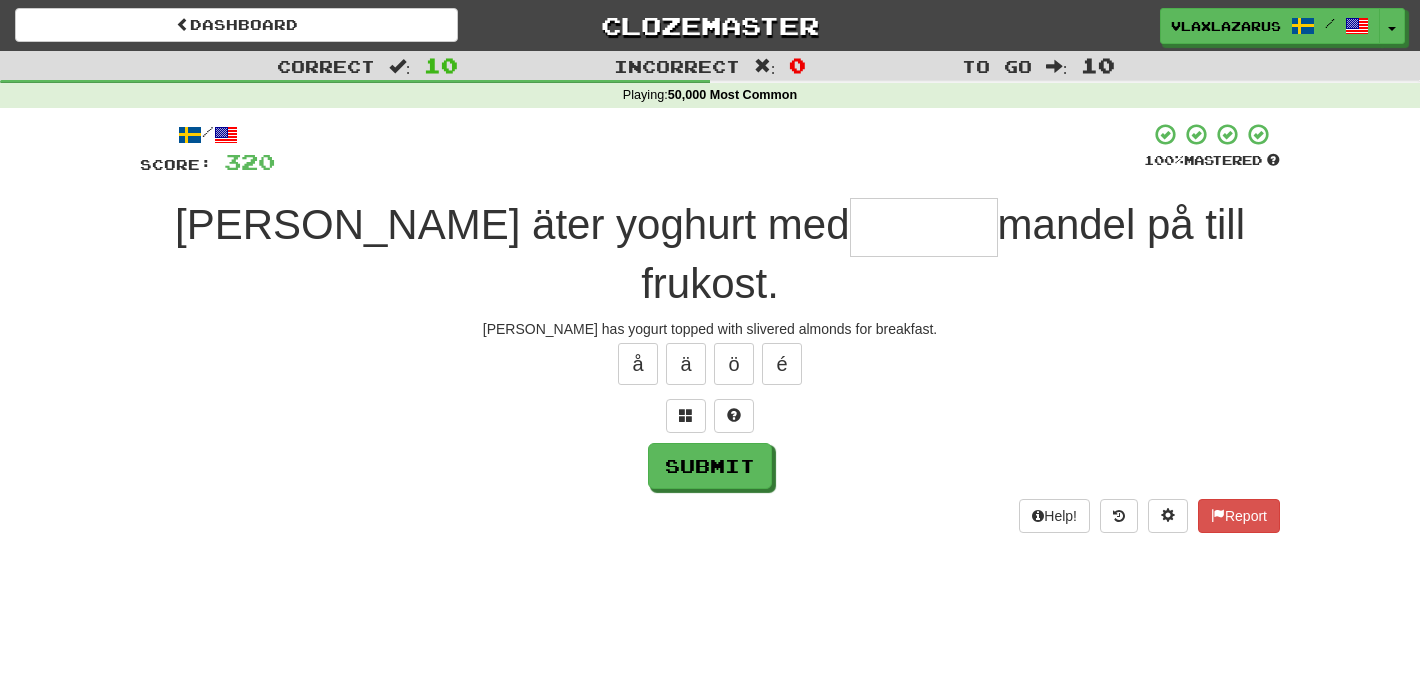 type on "*" 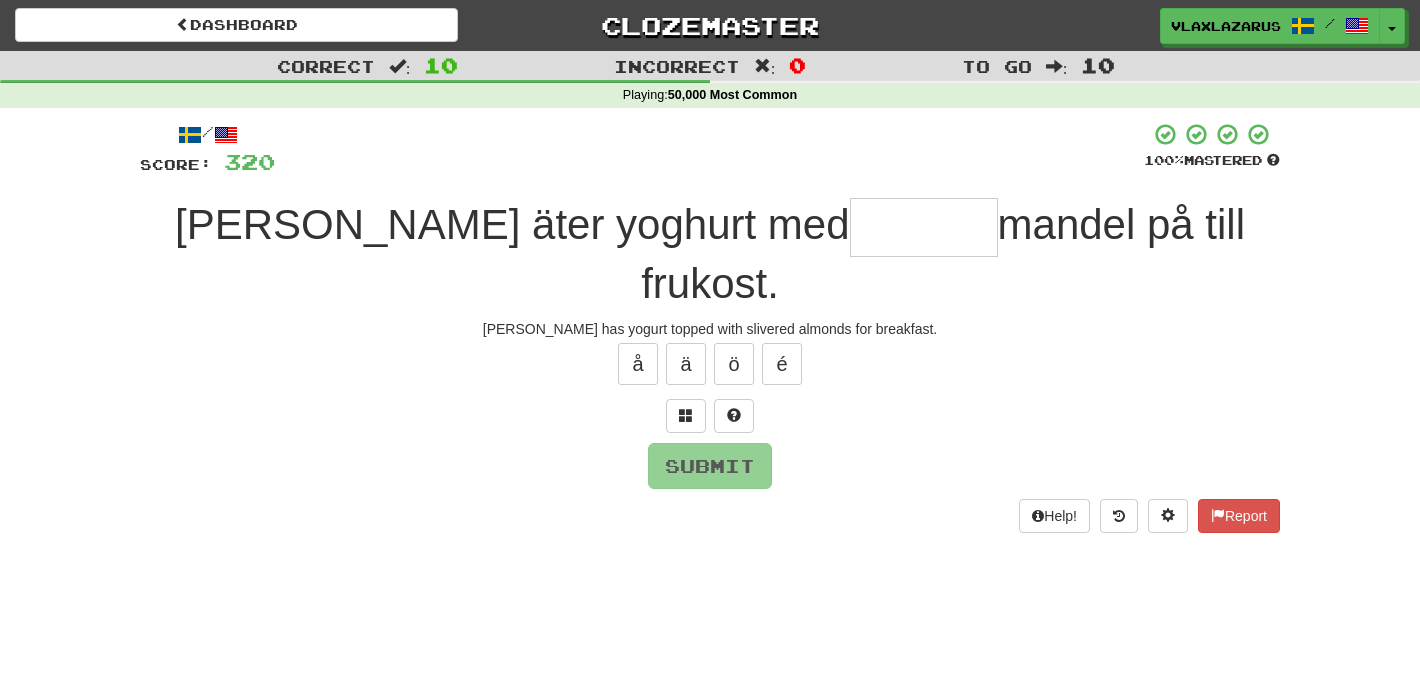 type on "*" 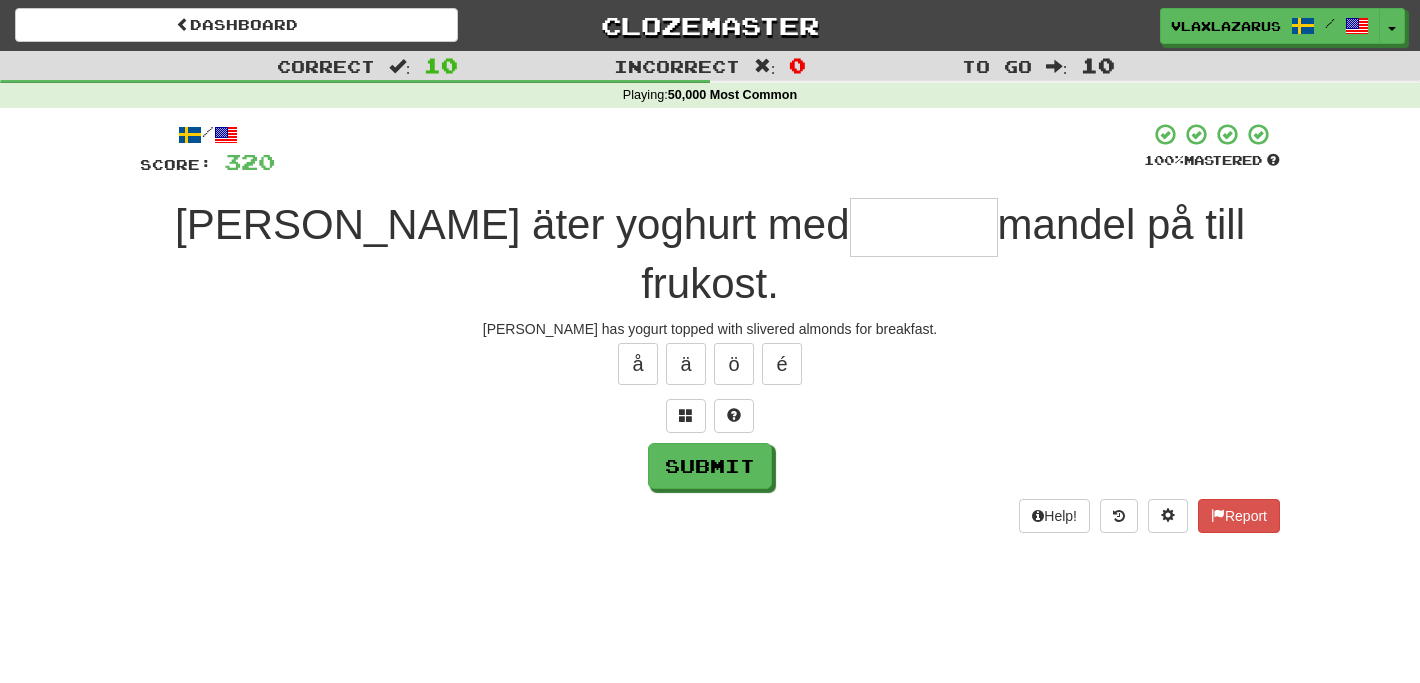 type on "*" 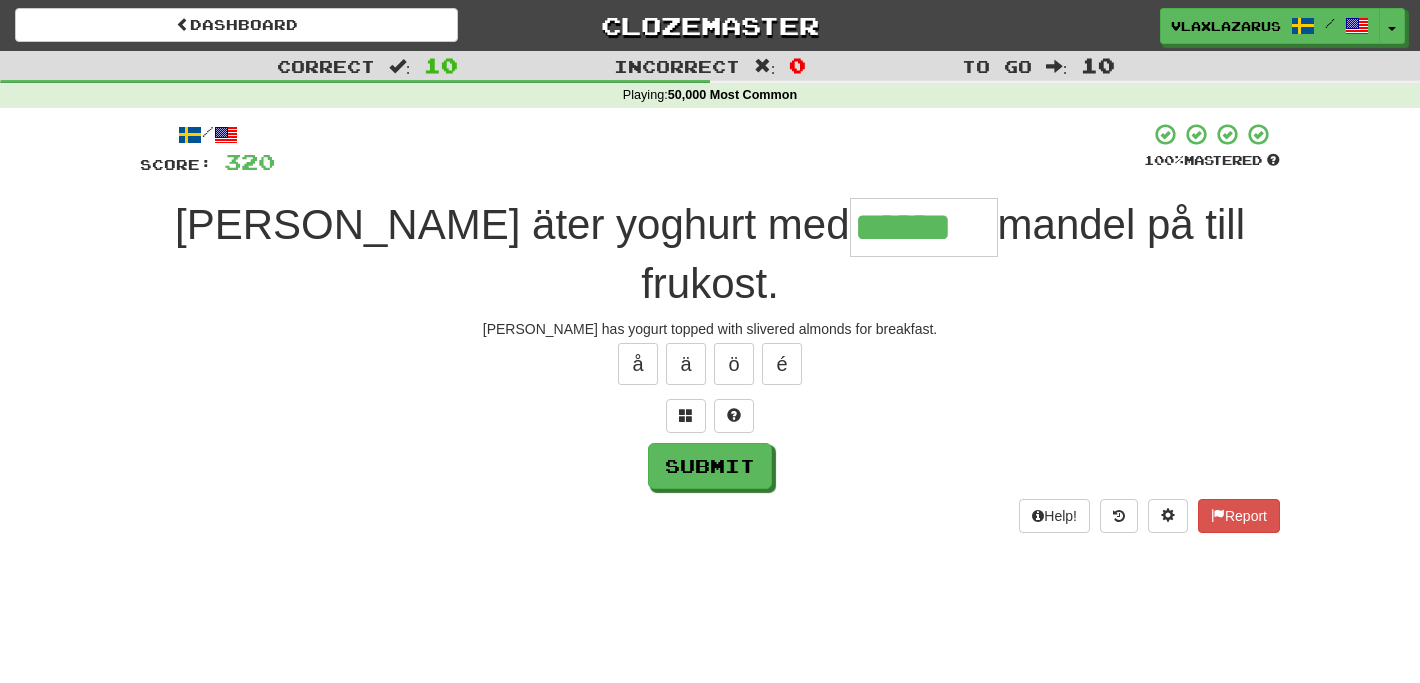 type on "******" 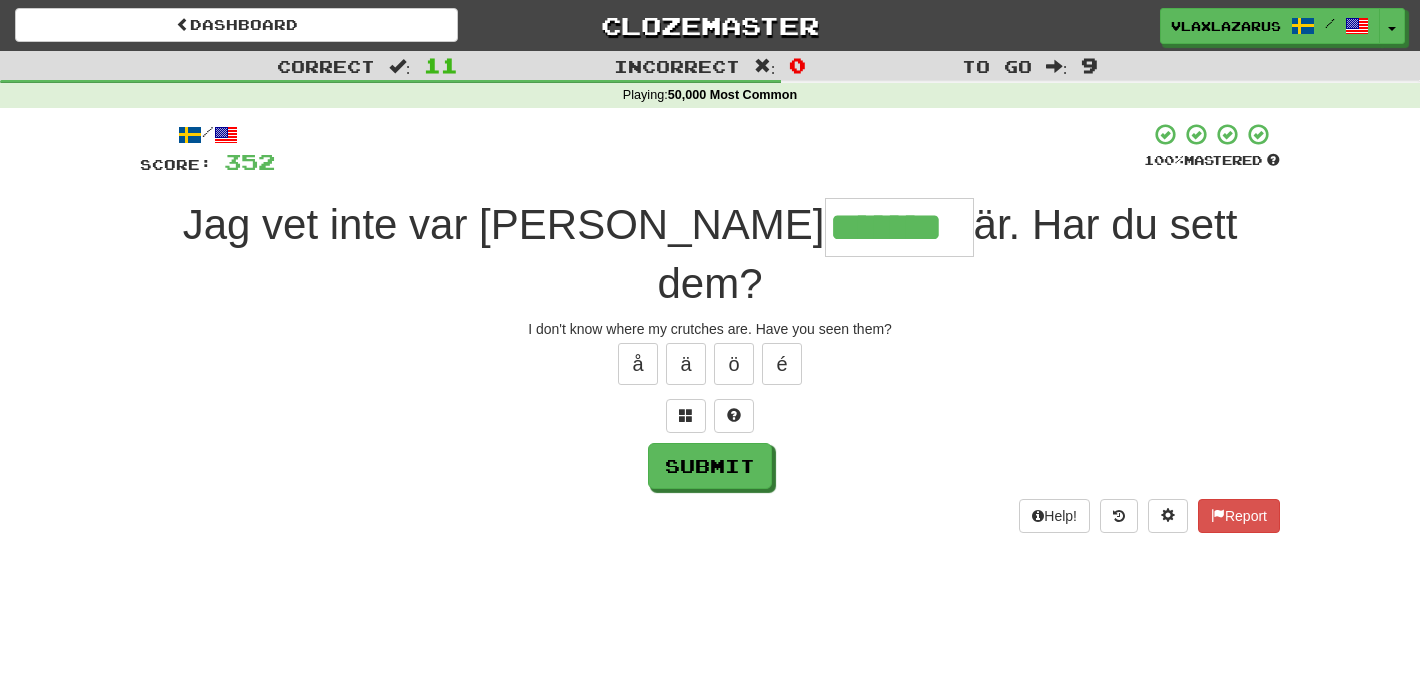 type on "*******" 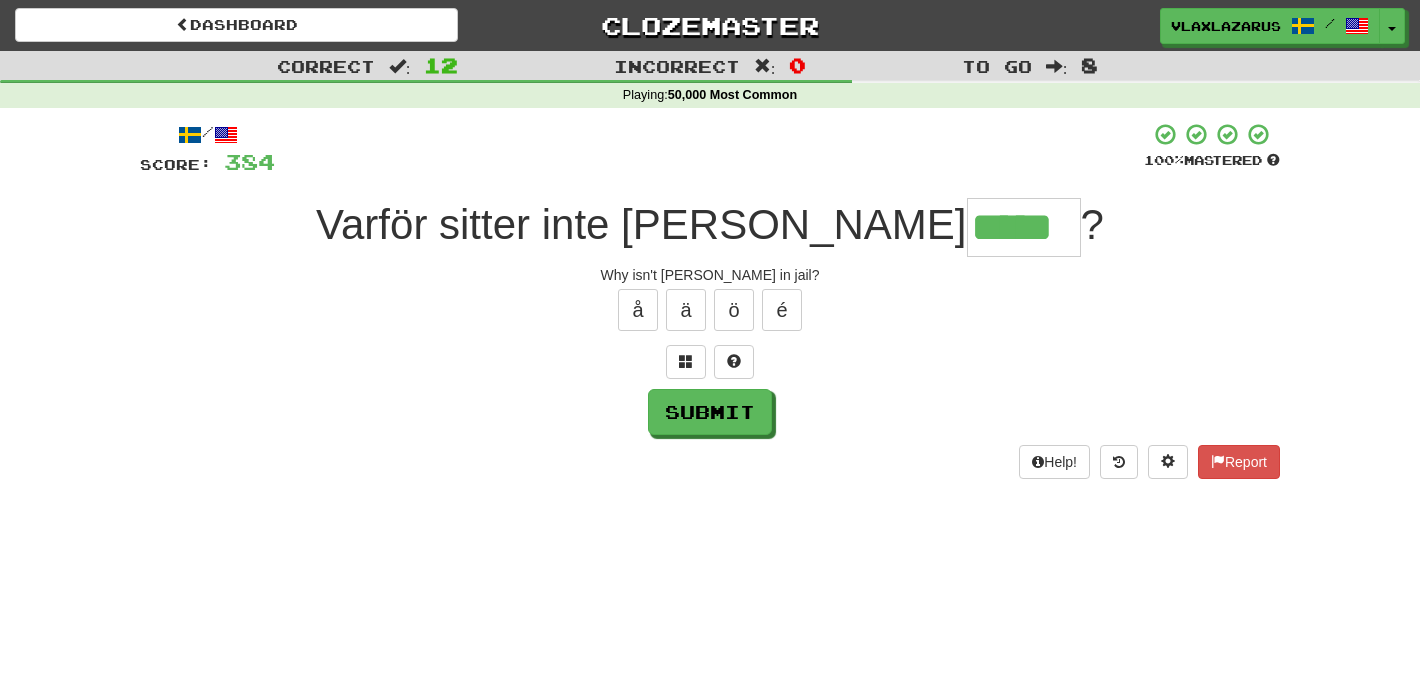type on "*****" 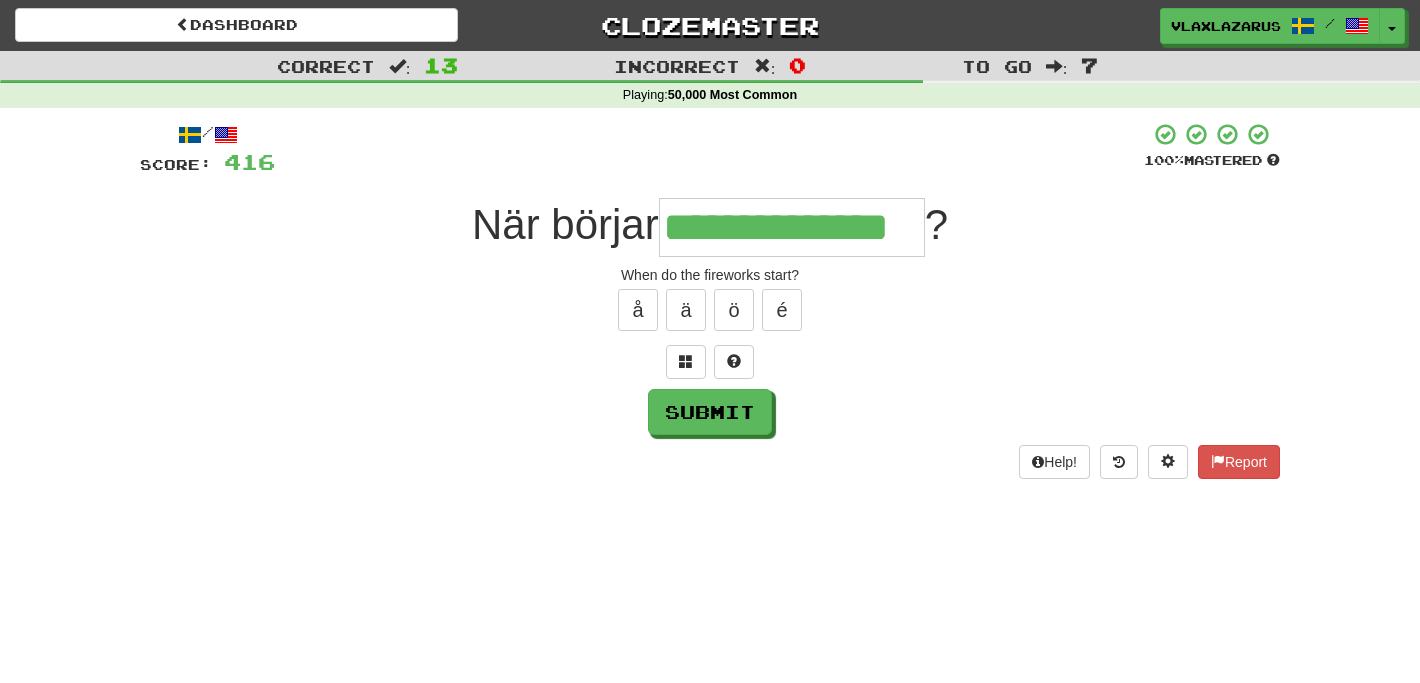 type on "**********" 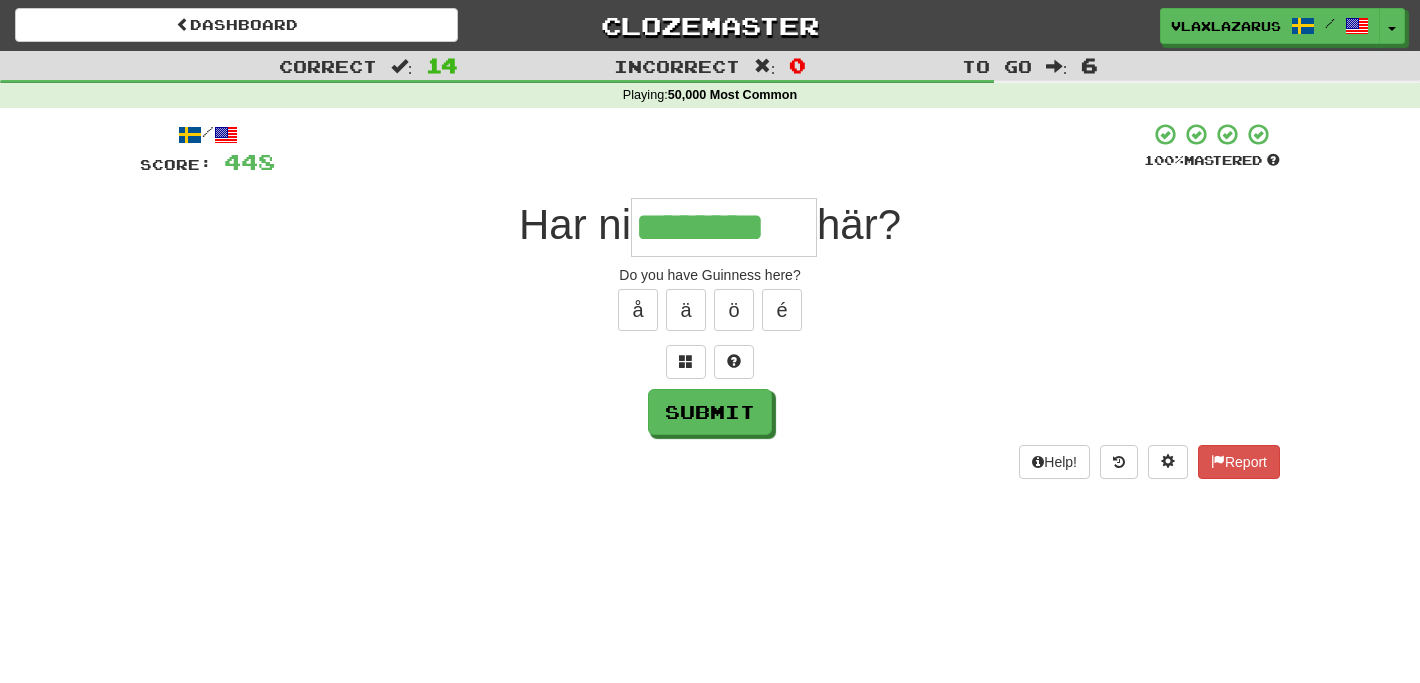 type on "********" 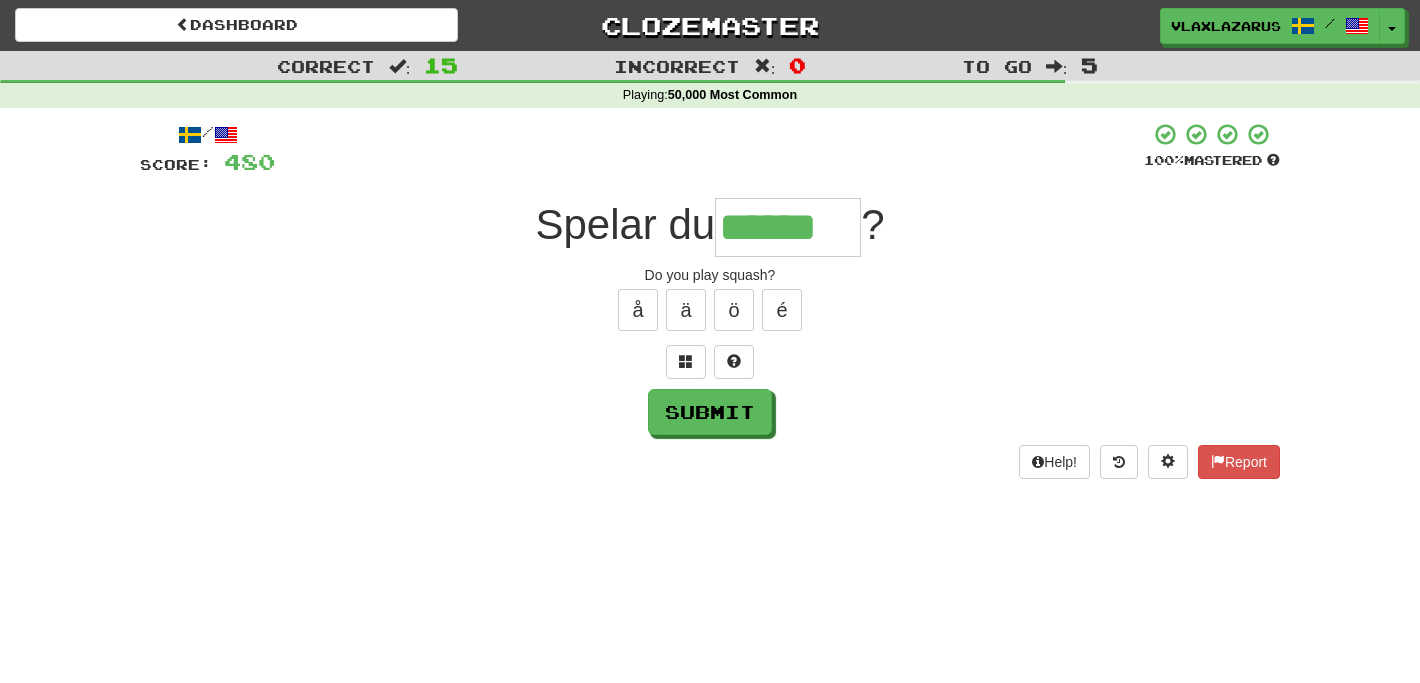 type on "******" 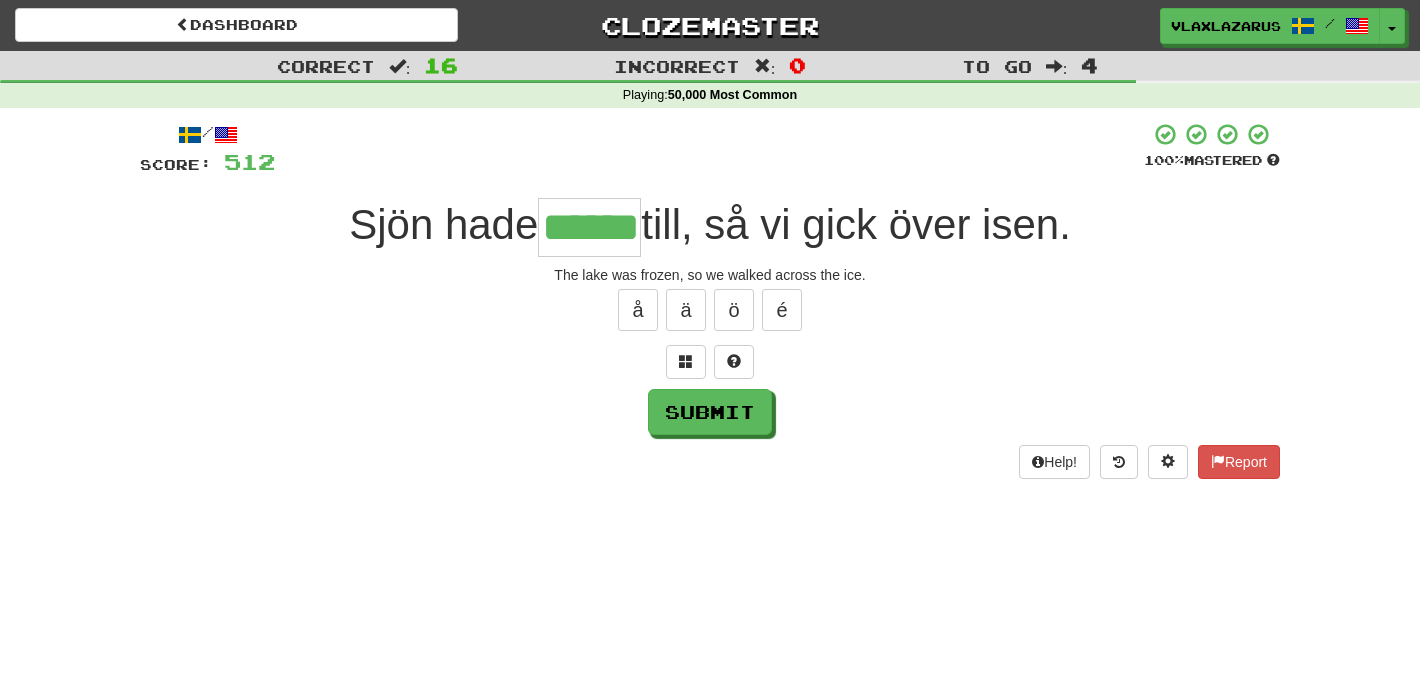 type on "******" 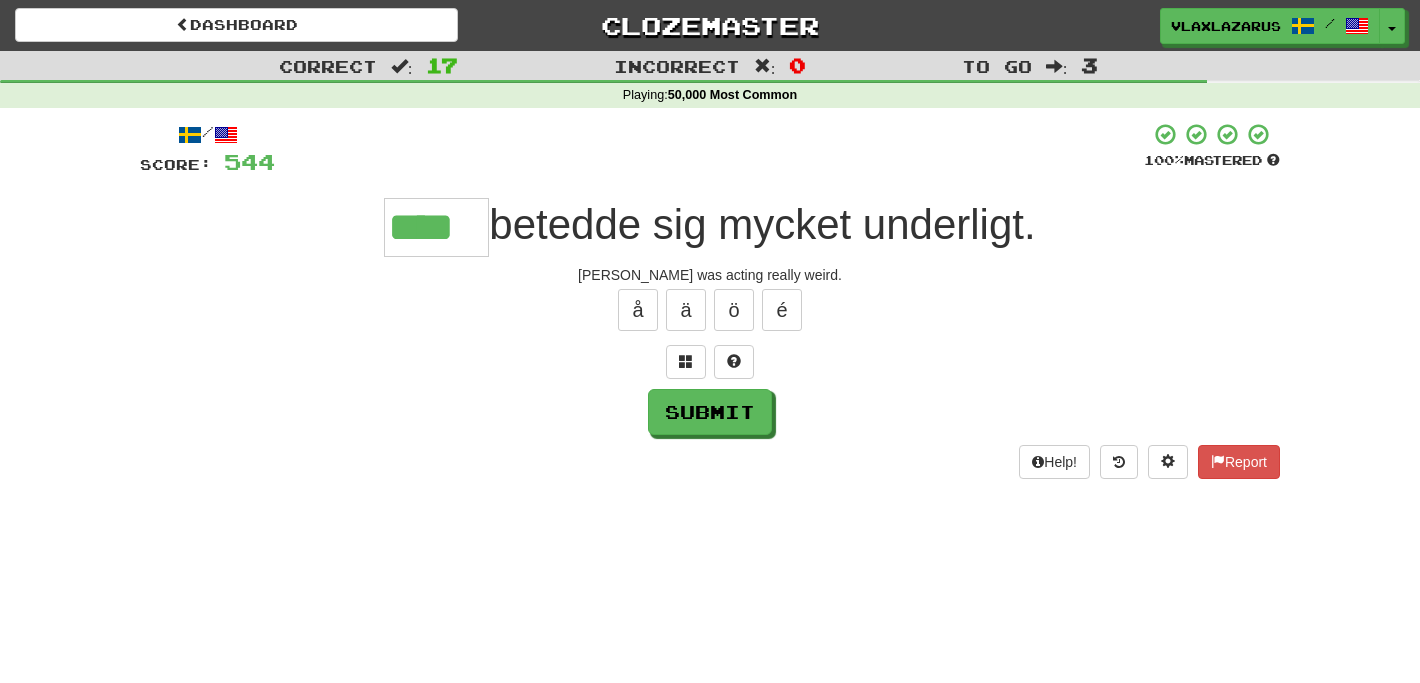 type on "****" 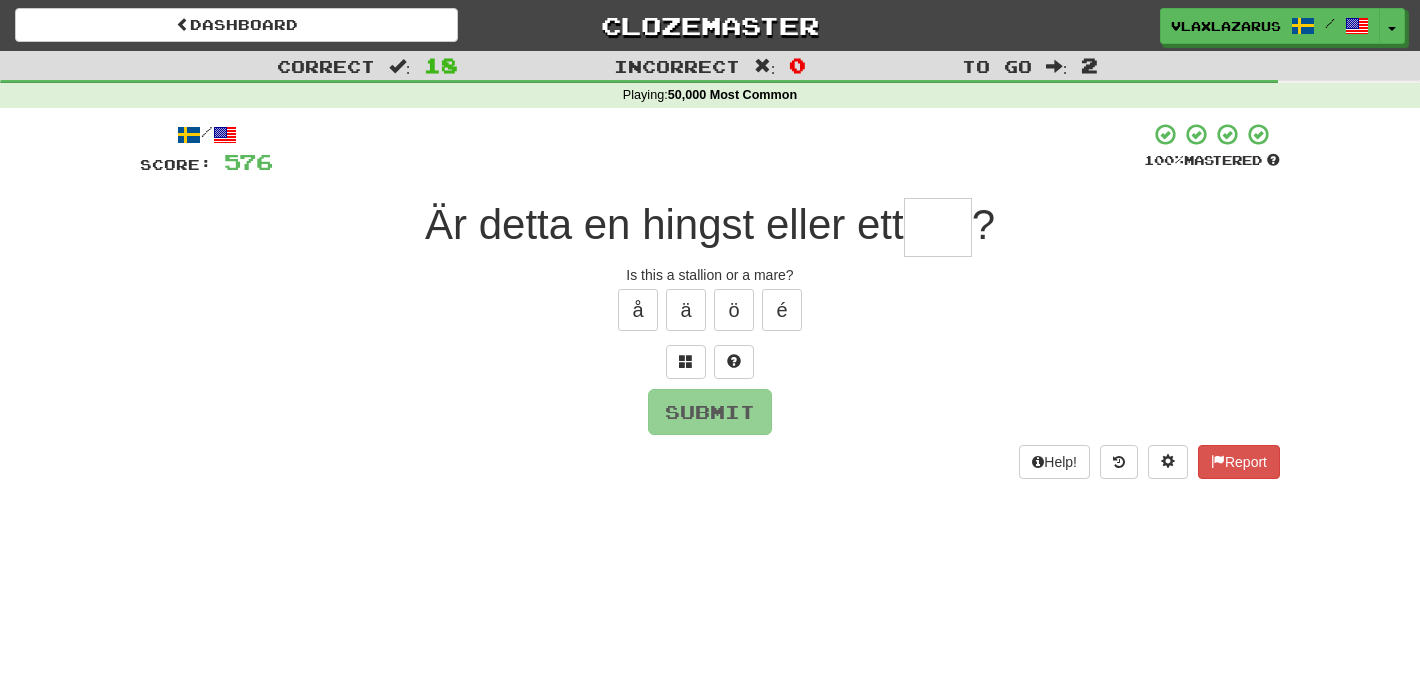 type on "*" 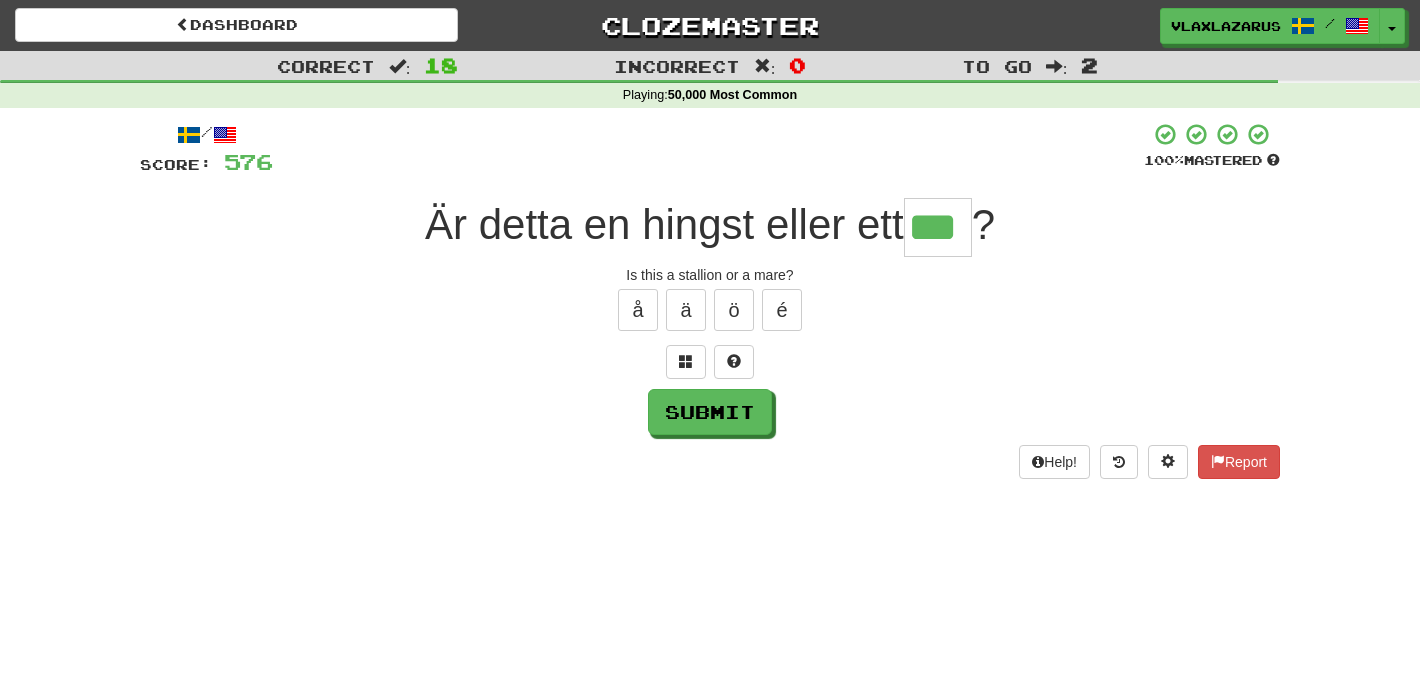 type on "***" 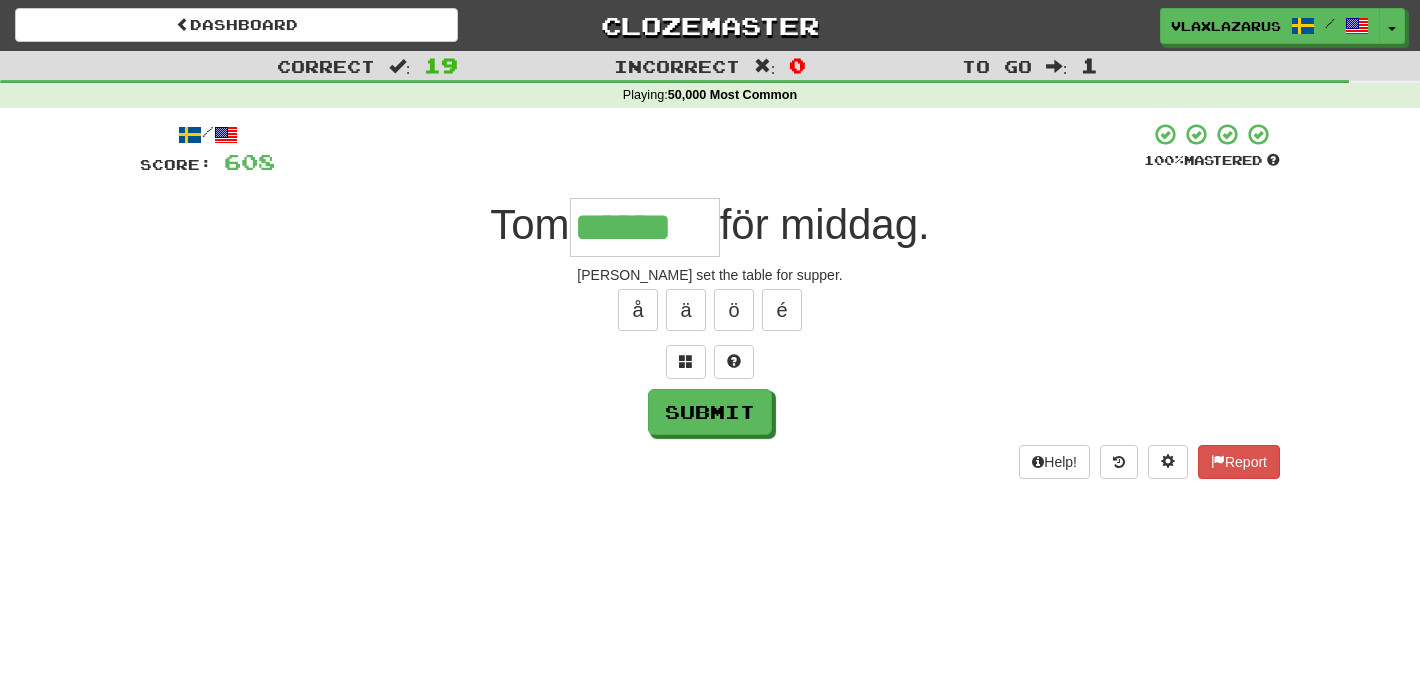 type on "******" 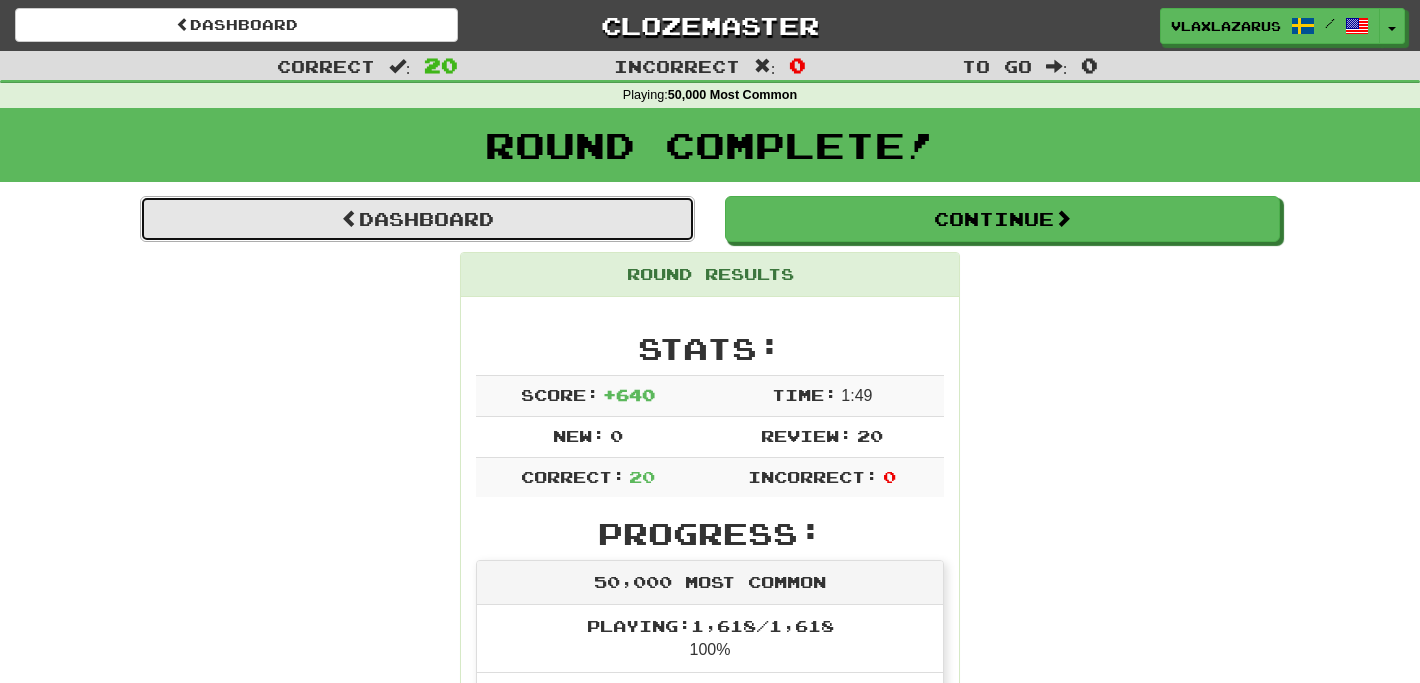 click on "Dashboard" at bounding box center [417, 219] 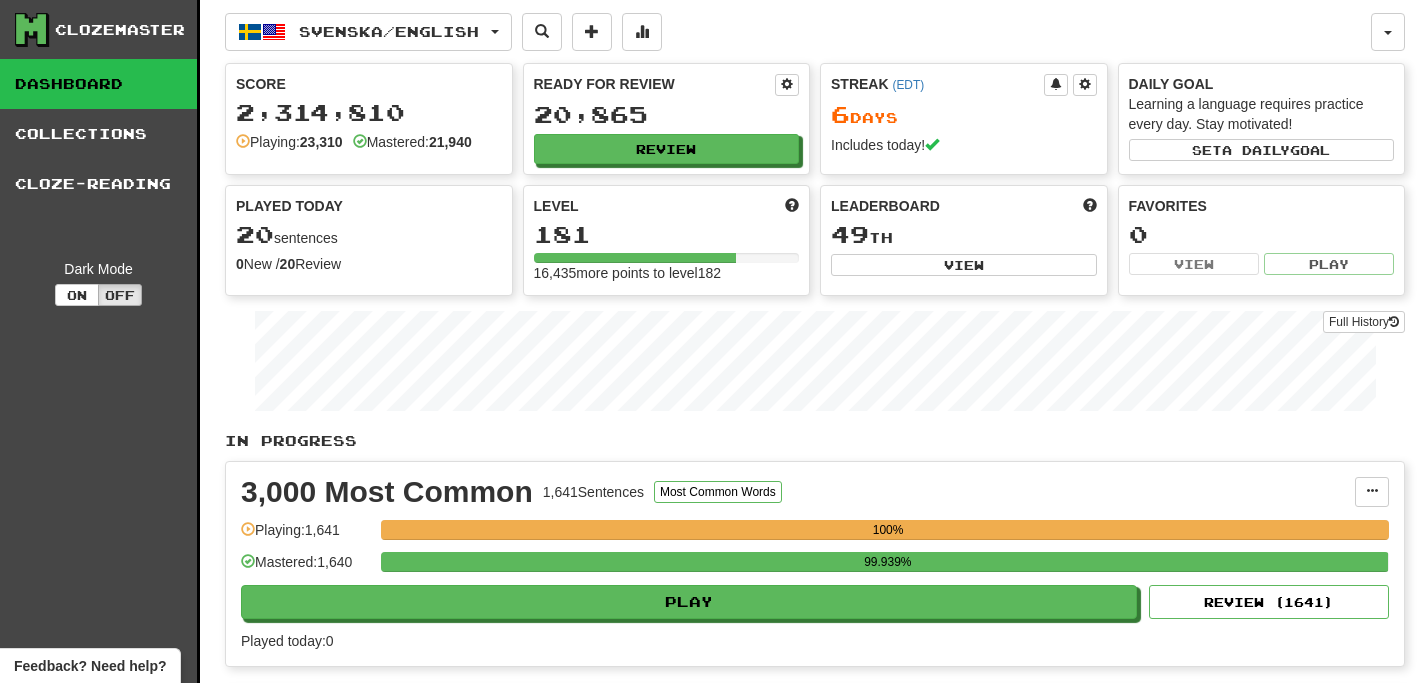 scroll, scrollTop: 0, scrollLeft: 0, axis: both 